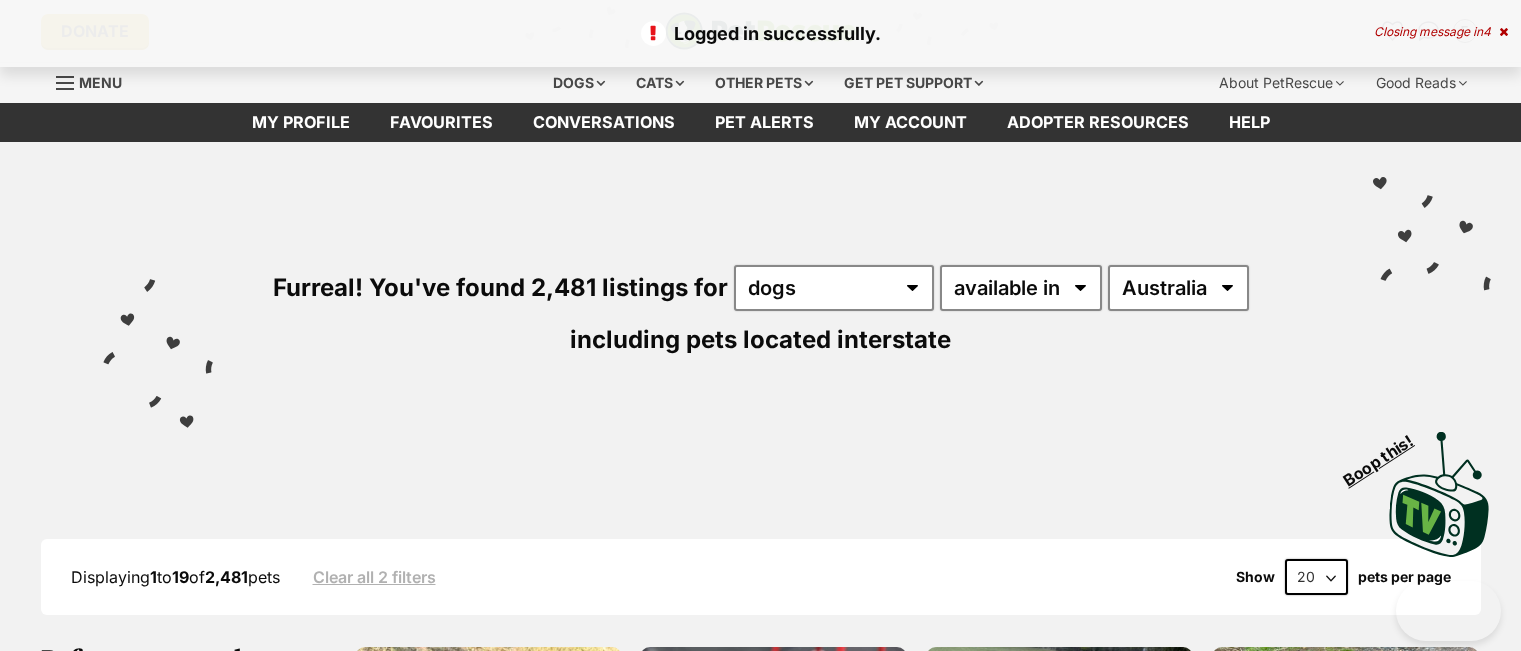 scroll, scrollTop: 0, scrollLeft: 0, axis: both 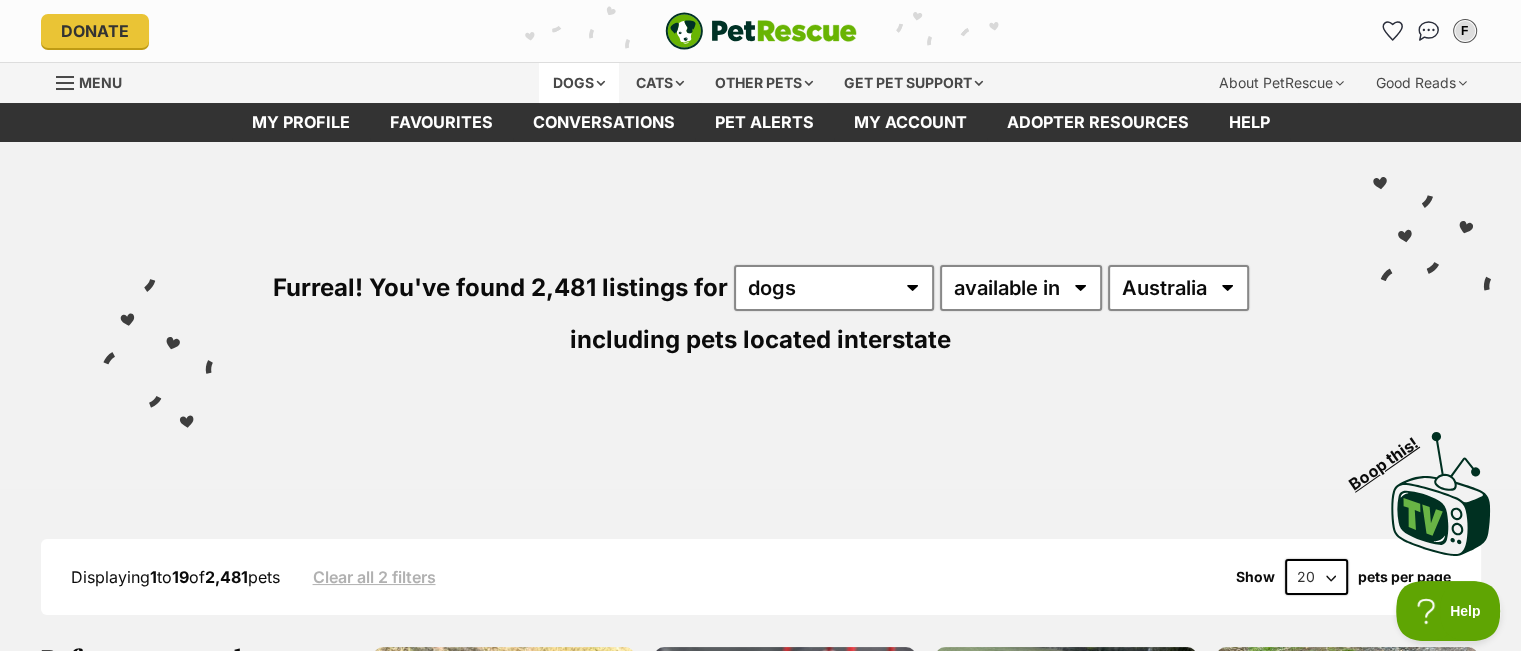 click on "Dogs" at bounding box center (579, 83) 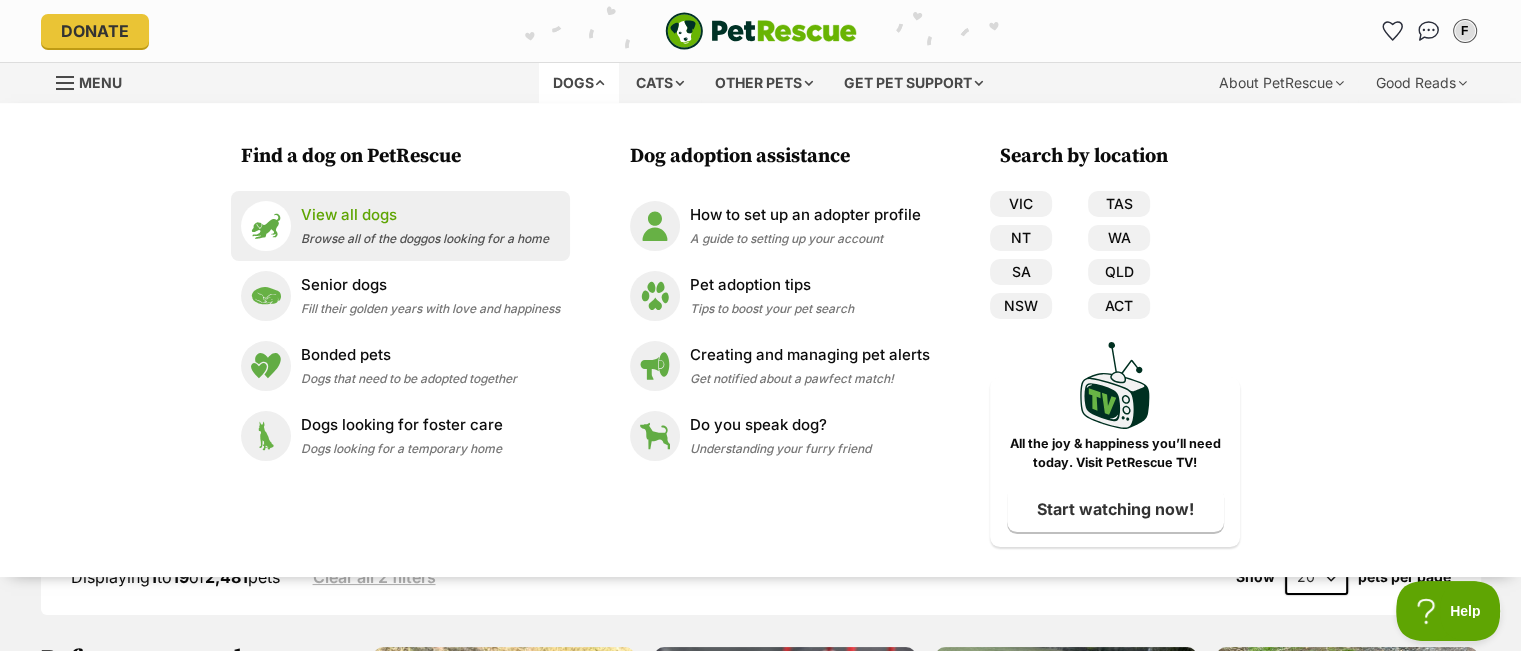 click on "View all dogs" at bounding box center [425, 215] 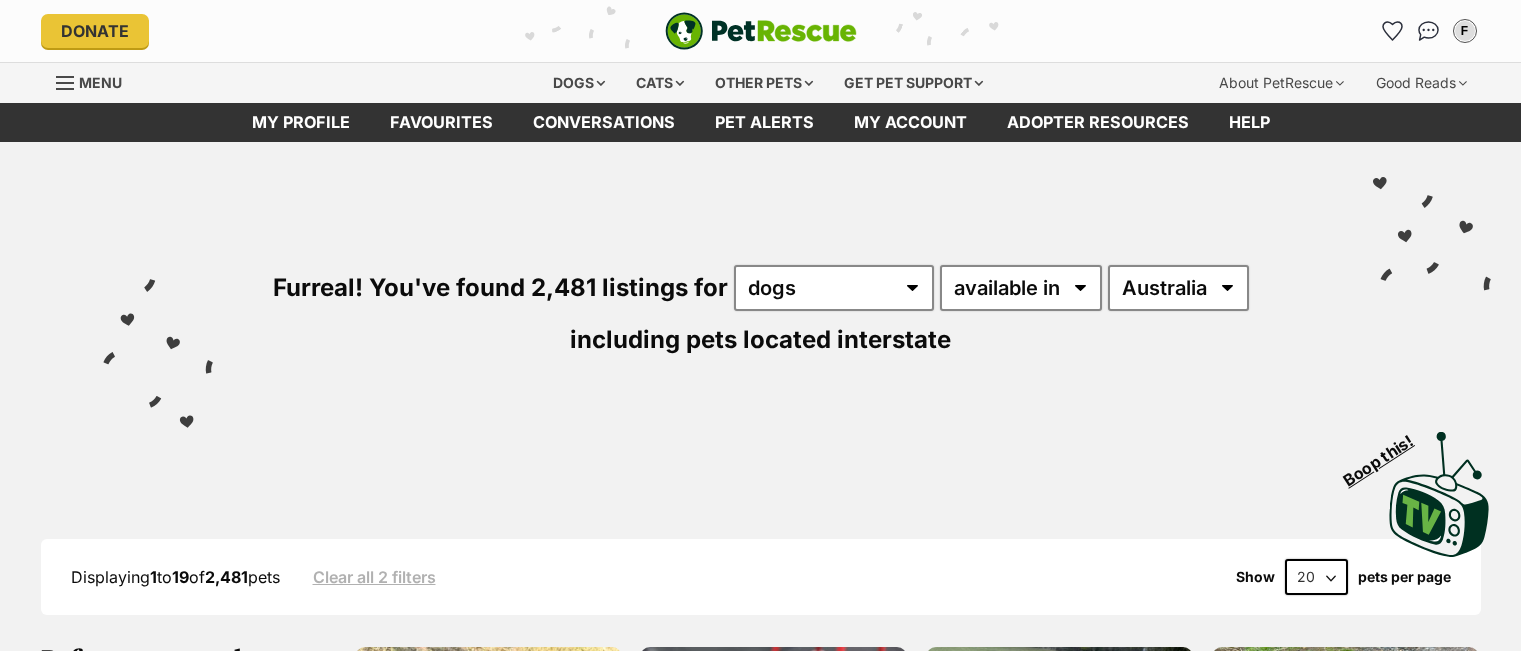 scroll, scrollTop: 0, scrollLeft: 0, axis: both 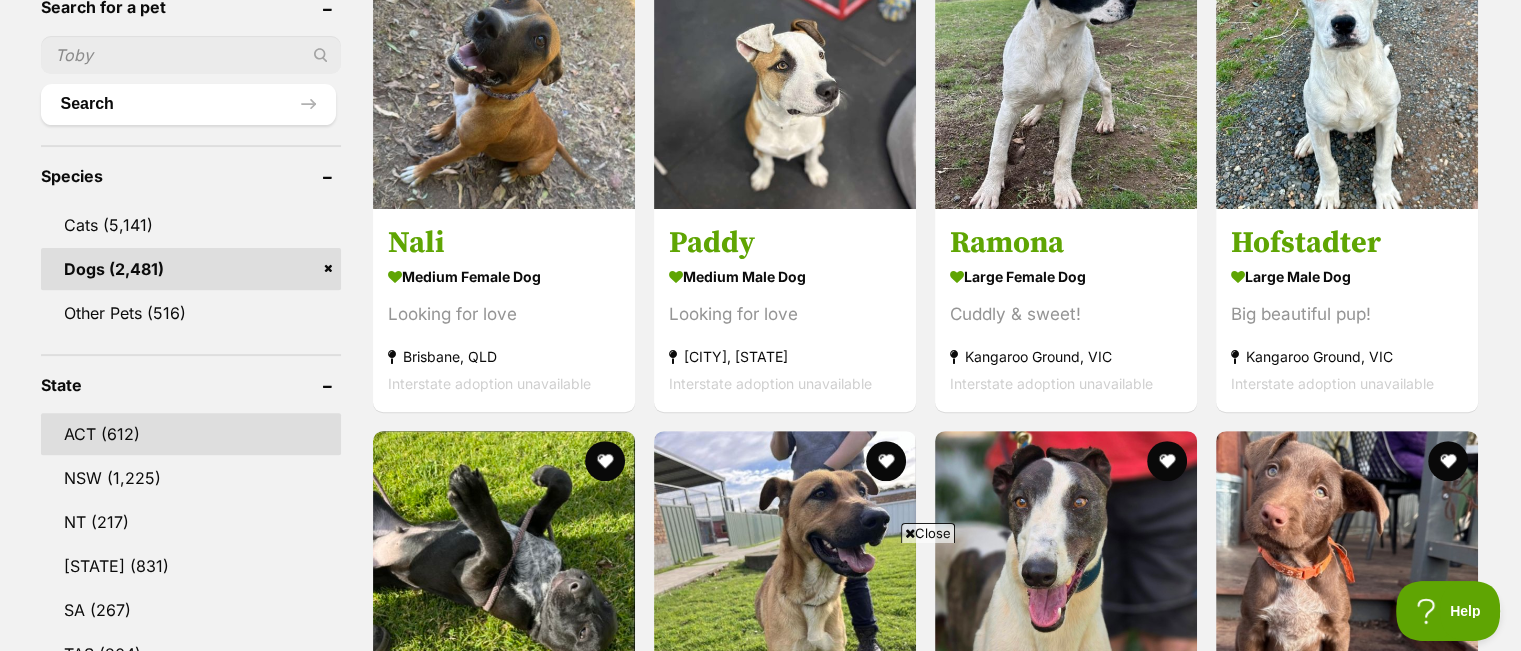 click on "ACT (612)" at bounding box center [191, 434] 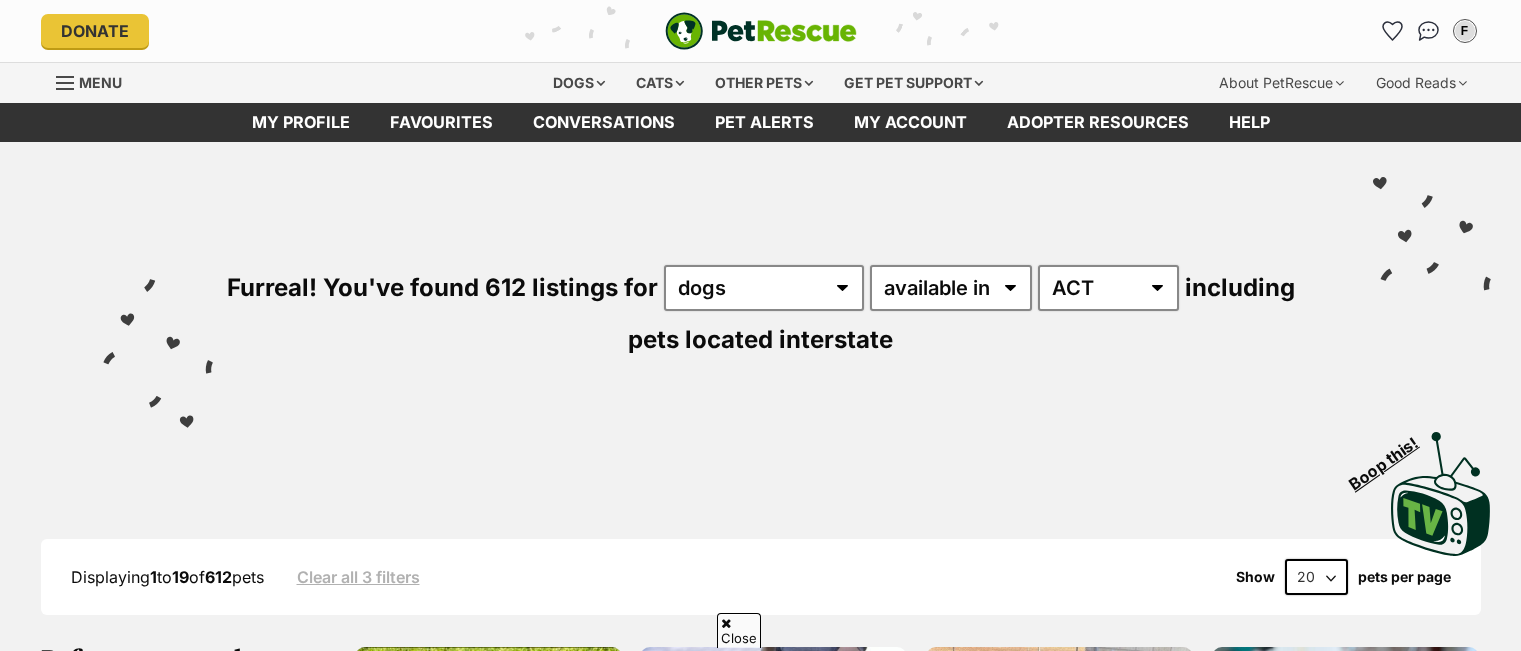 scroll, scrollTop: 600, scrollLeft: 0, axis: vertical 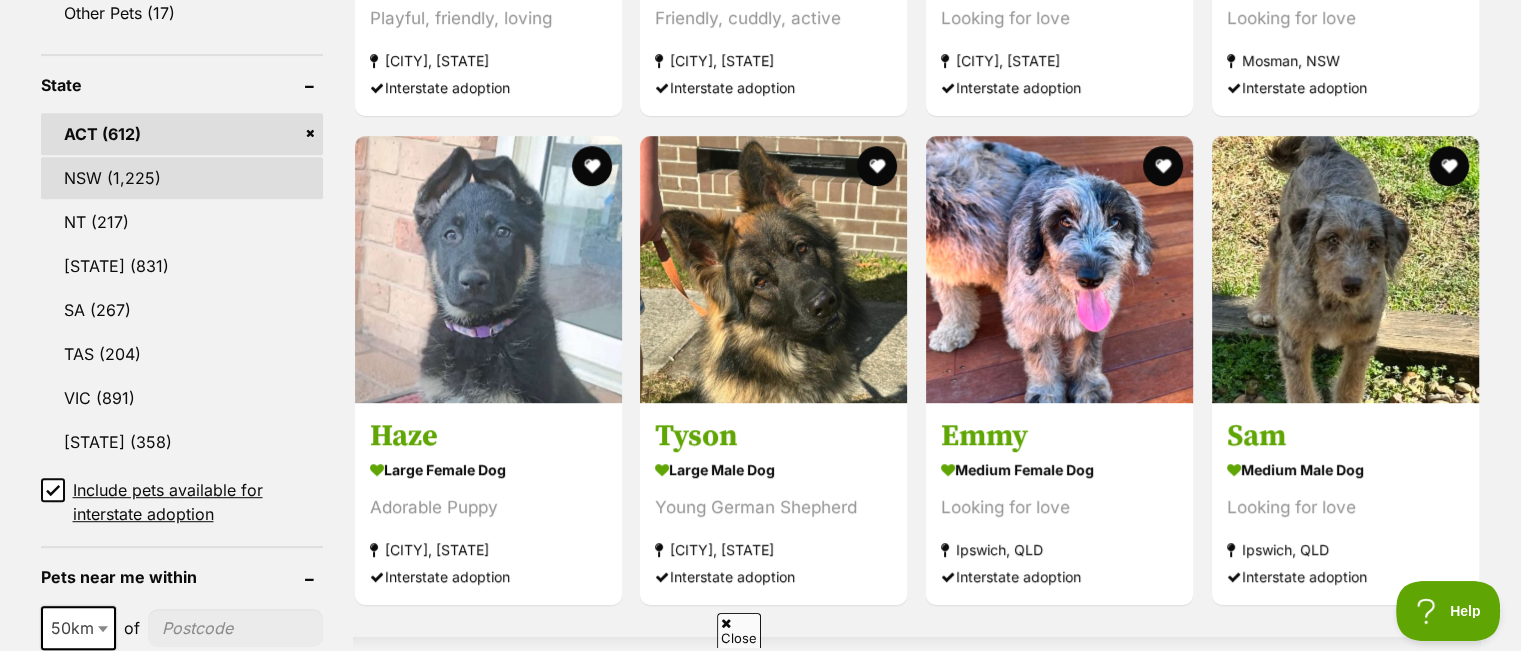 click on "NSW (1,225)" at bounding box center [182, 178] 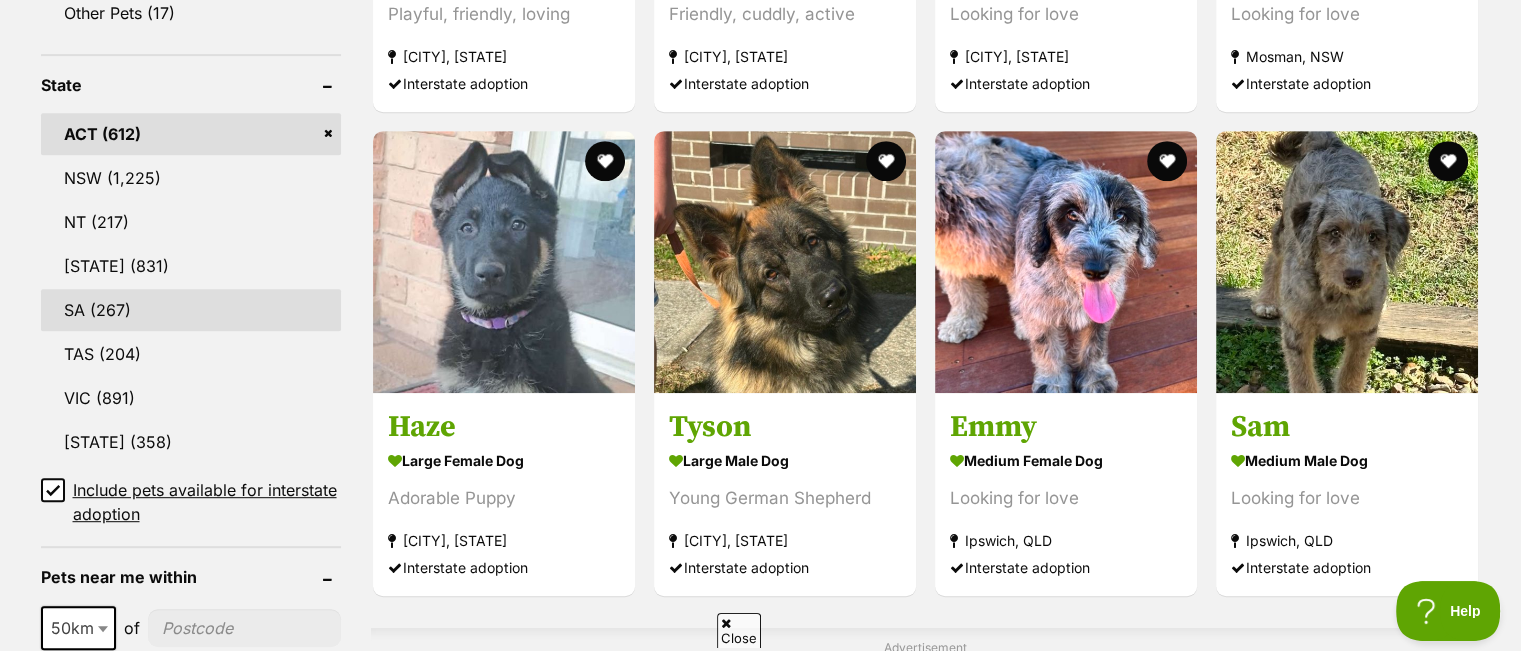 scroll, scrollTop: 0, scrollLeft: 0, axis: both 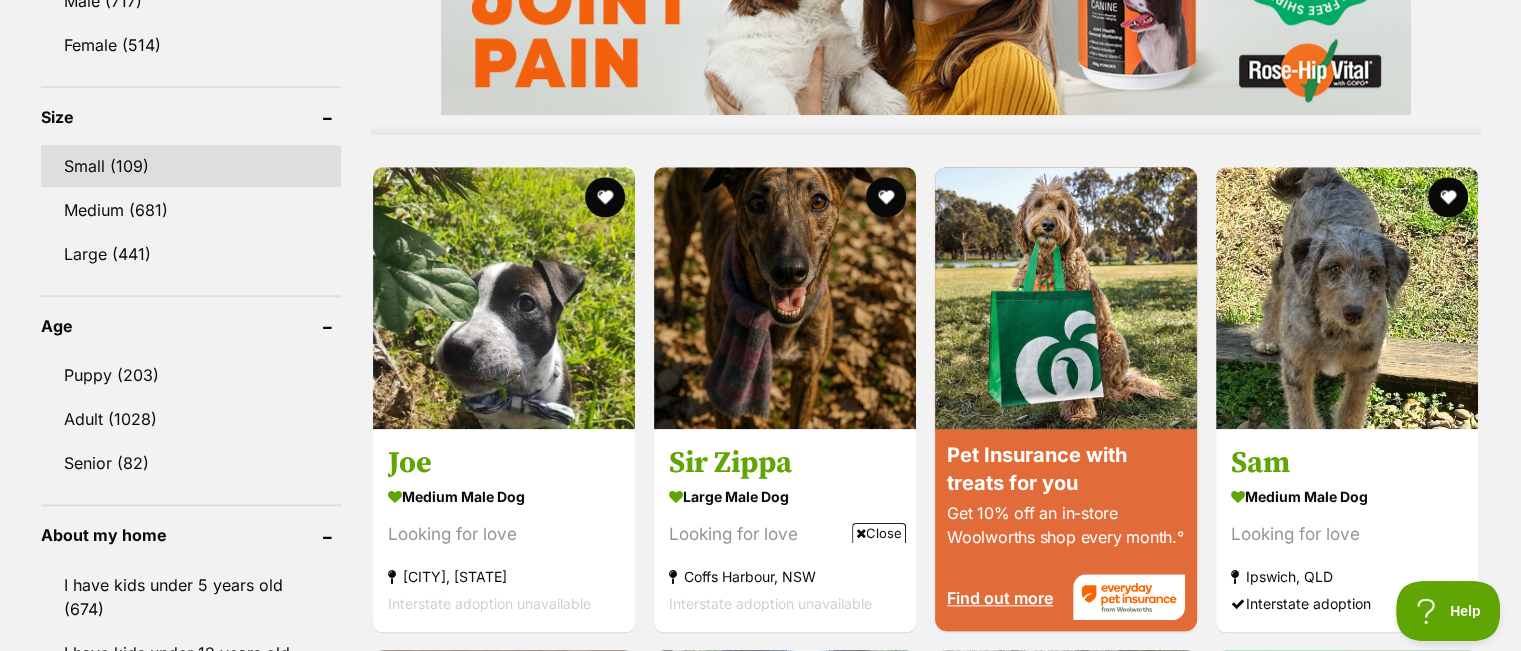 click on "Small (109)" at bounding box center (191, 166) 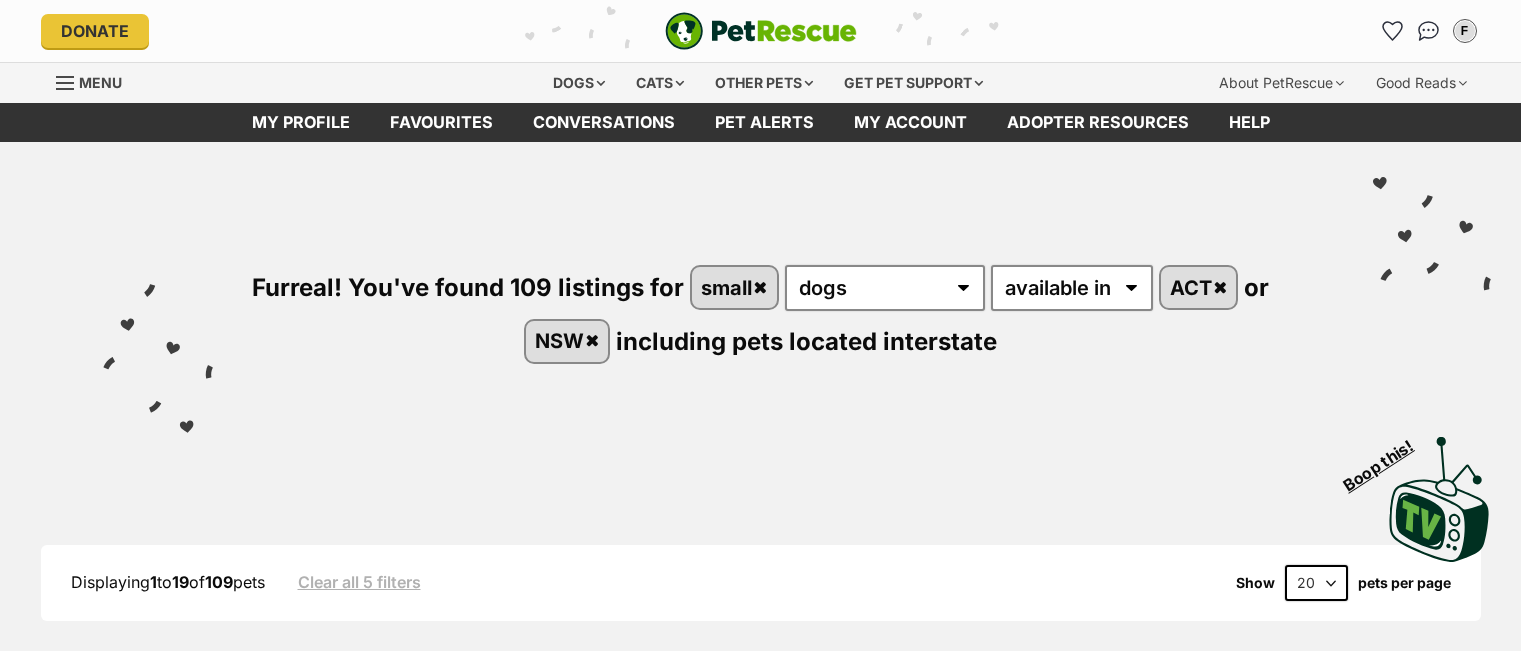 scroll, scrollTop: 0, scrollLeft: 0, axis: both 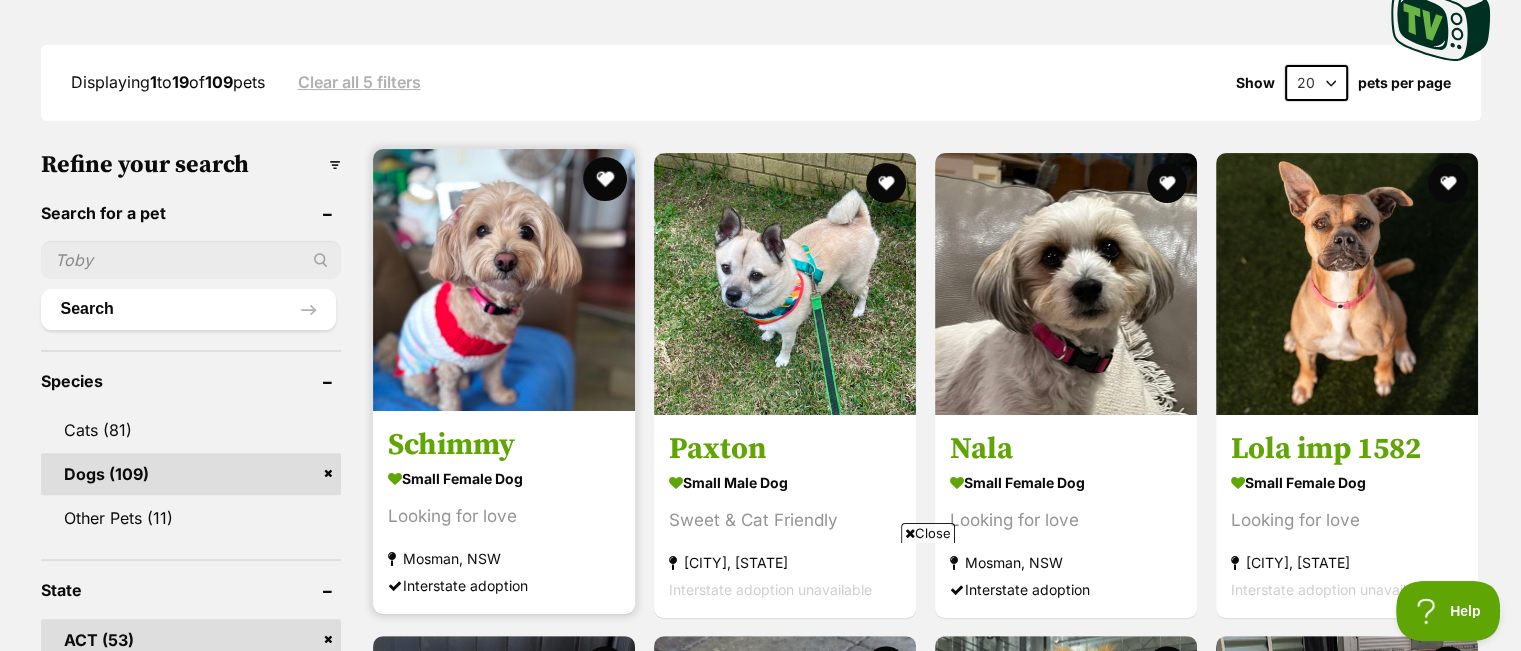click at bounding box center (605, 179) 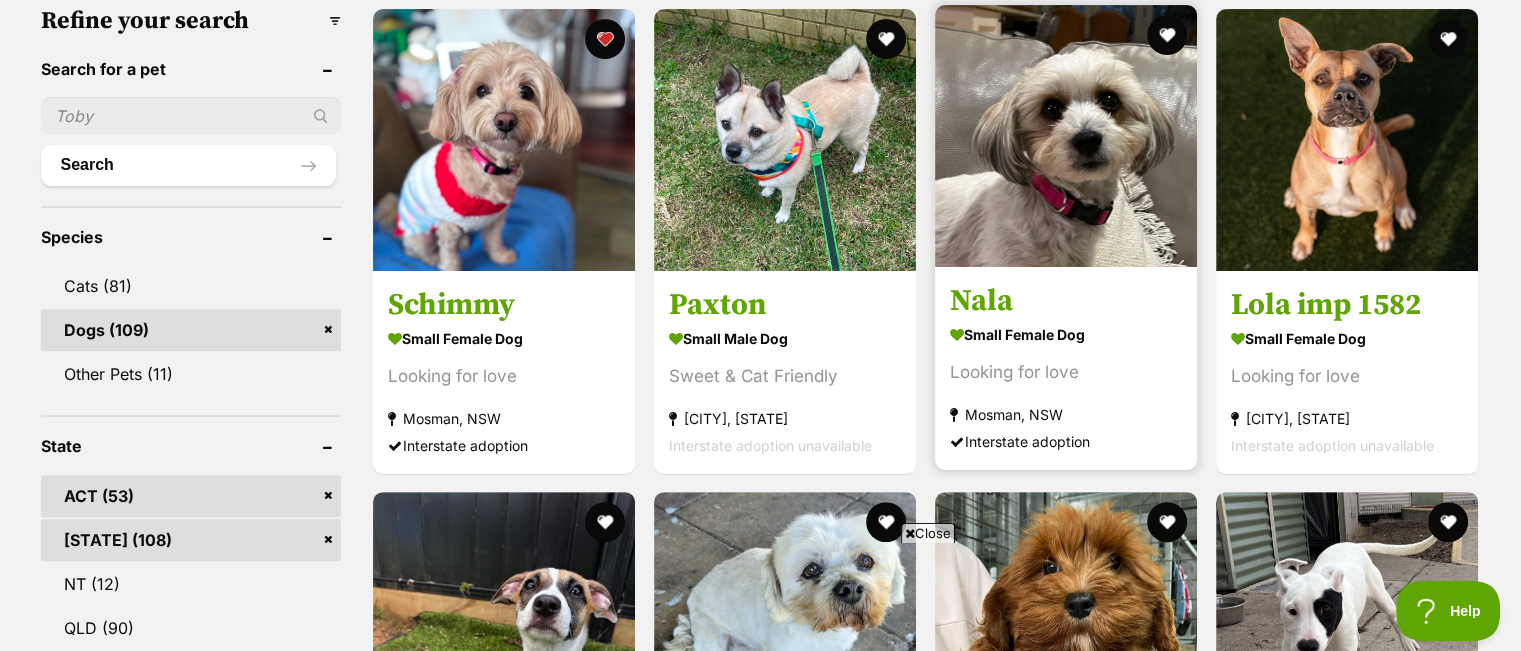 scroll, scrollTop: 600, scrollLeft: 0, axis: vertical 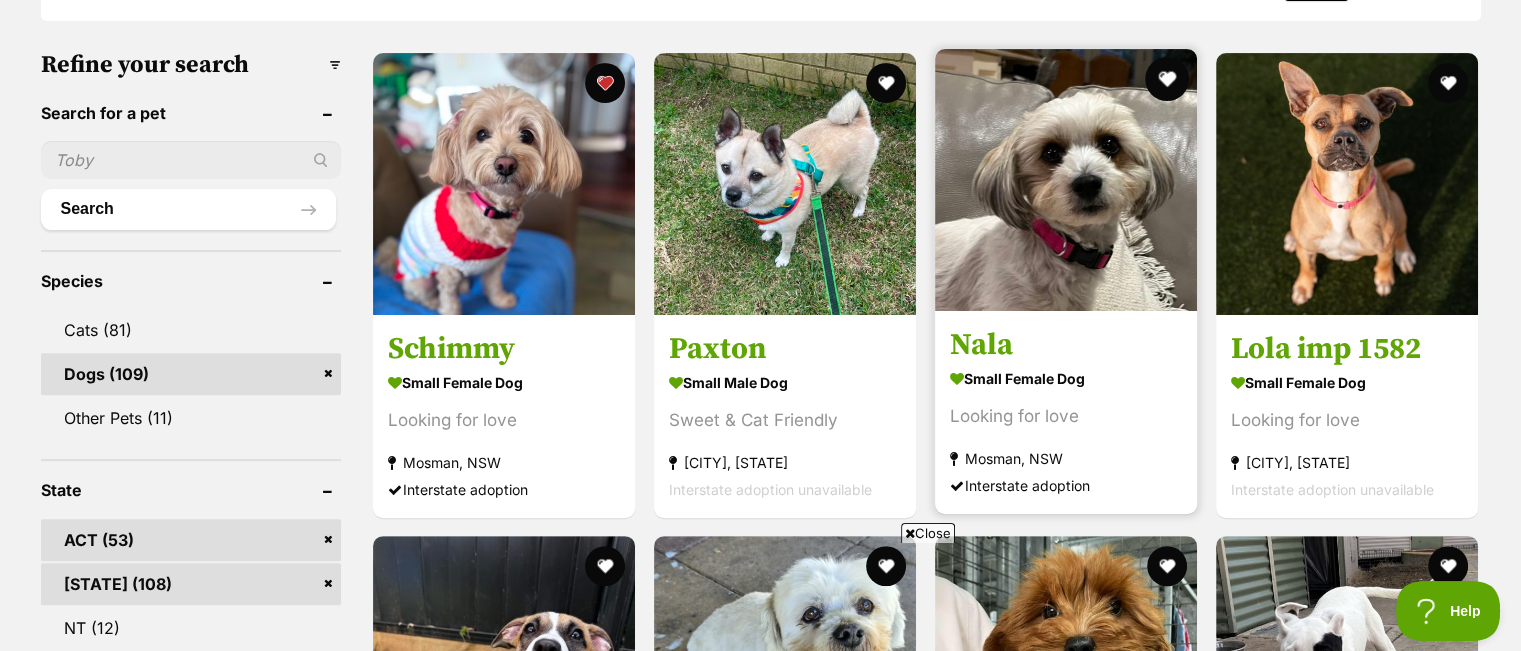 click at bounding box center [1167, 79] 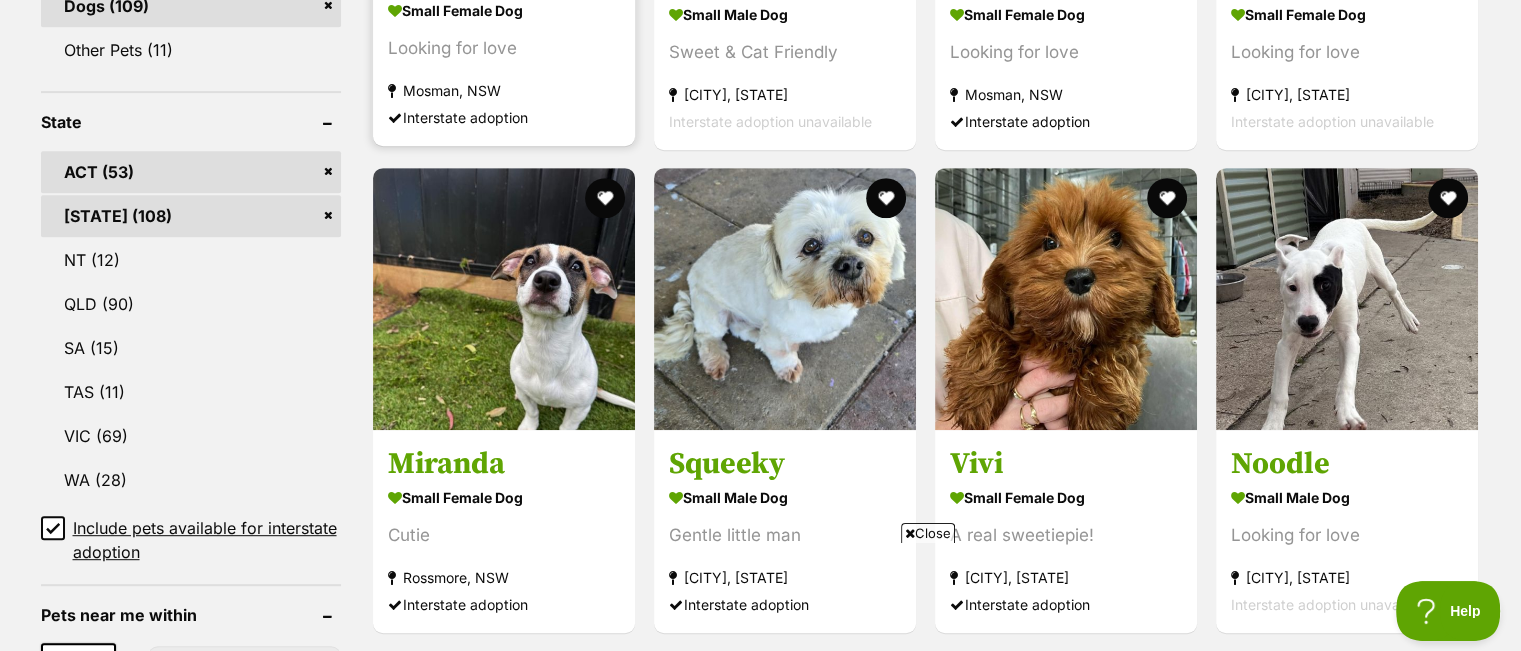 scroll, scrollTop: 1000, scrollLeft: 0, axis: vertical 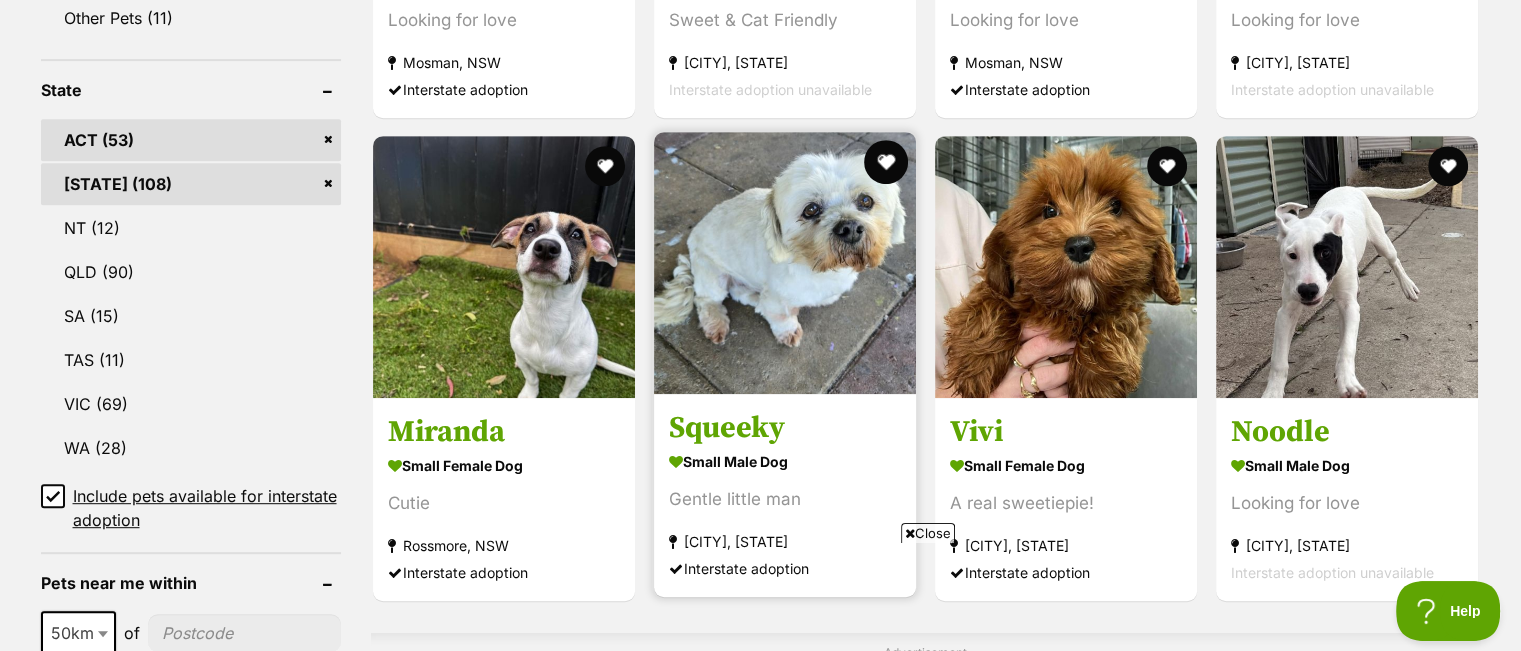 click at bounding box center [886, 162] 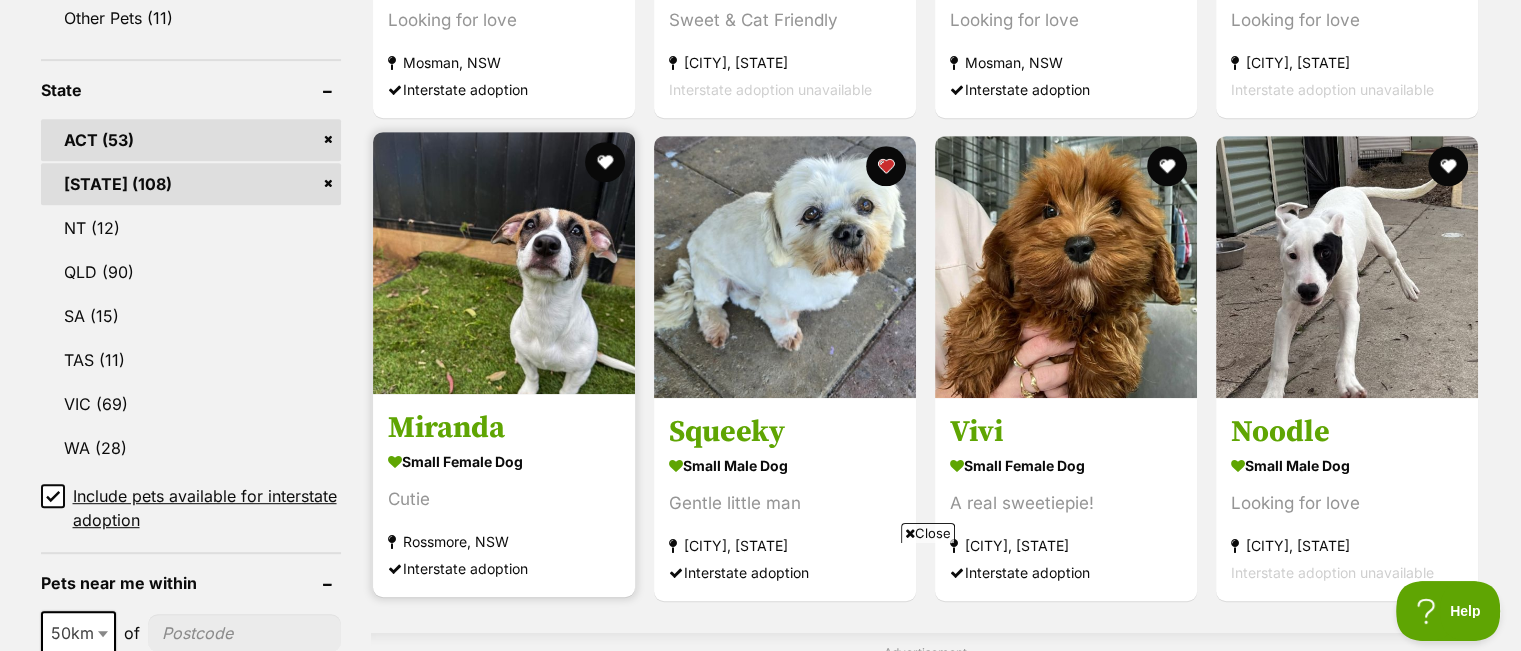 scroll, scrollTop: 1100, scrollLeft: 0, axis: vertical 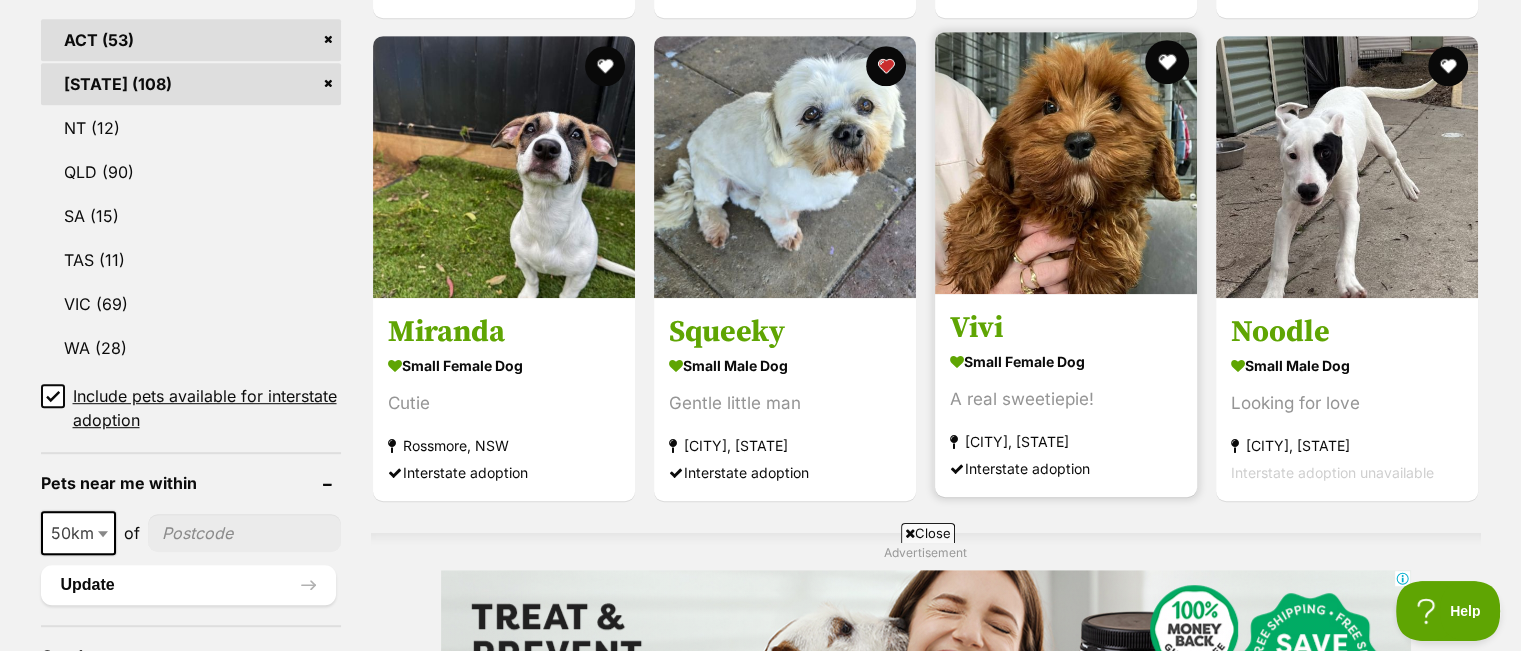 click at bounding box center [1167, 62] 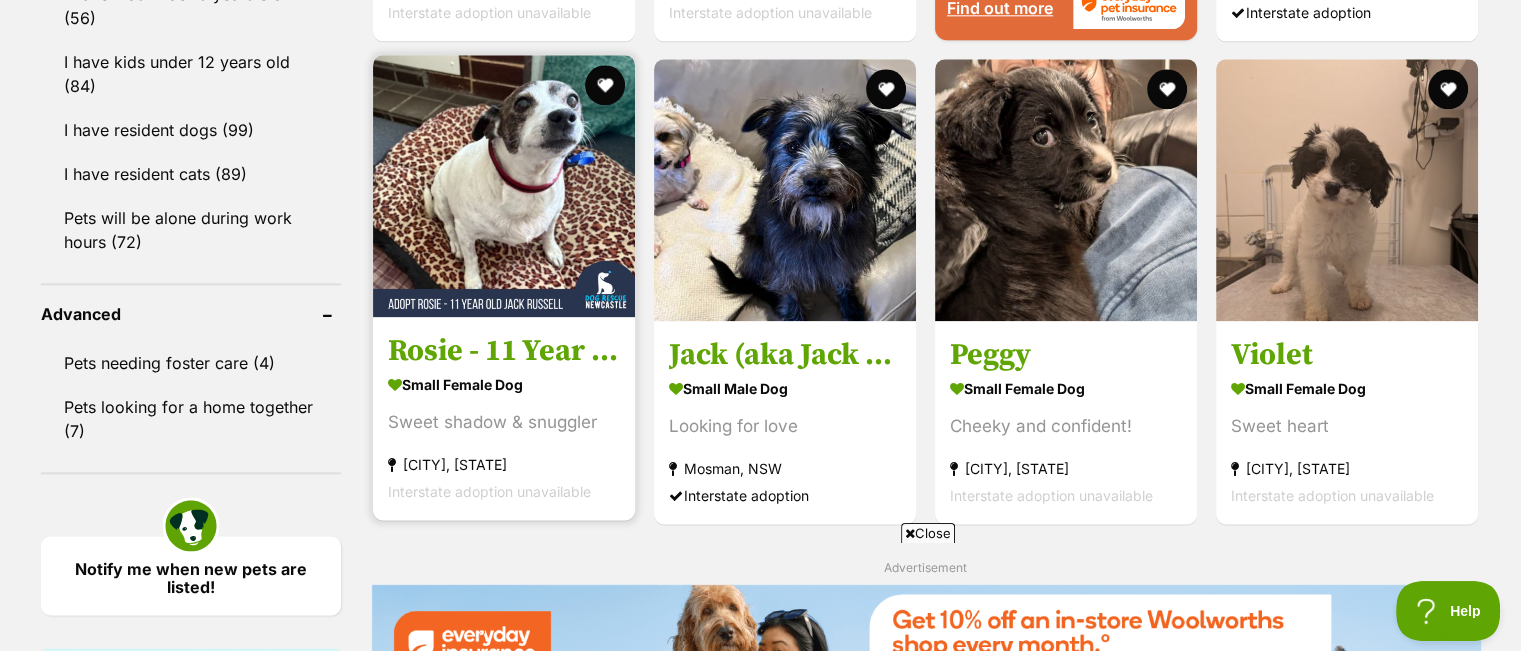 scroll, scrollTop: 2400, scrollLeft: 0, axis: vertical 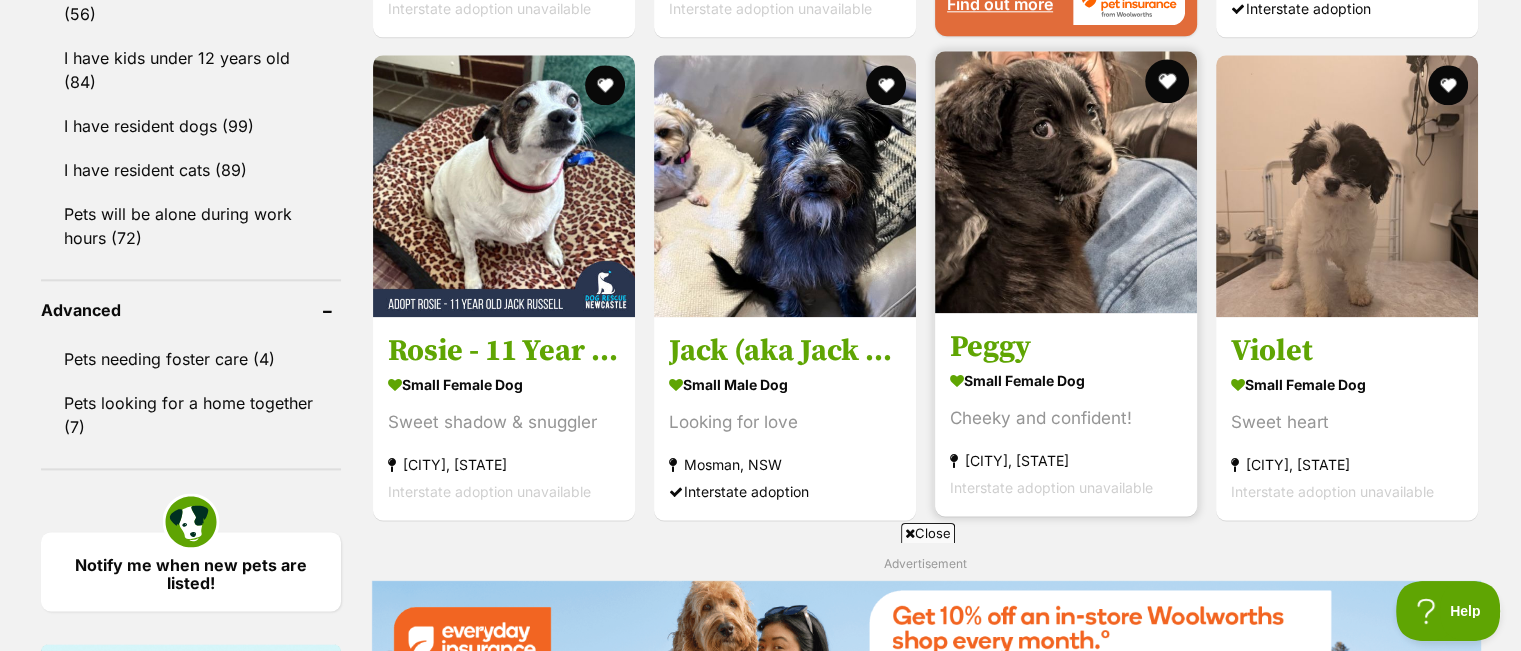 click at bounding box center (1167, 81) 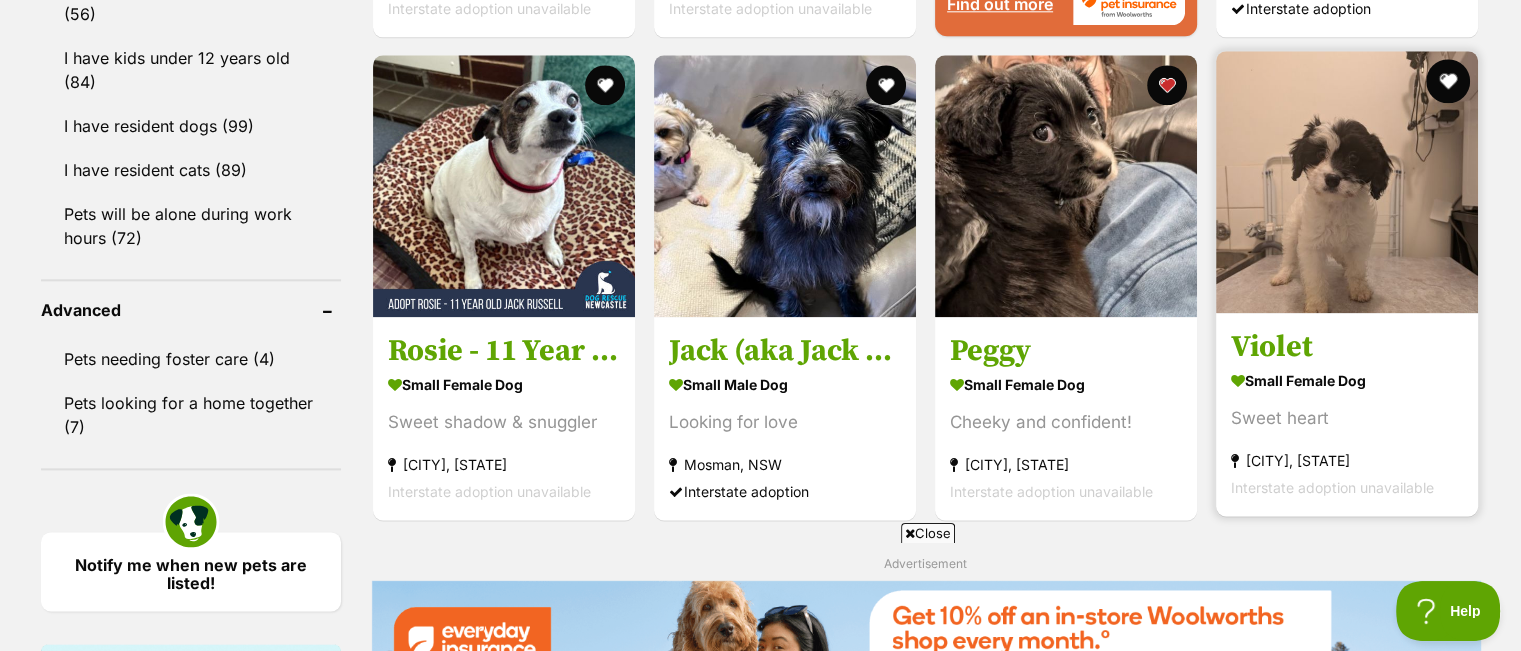 click at bounding box center [1449, 81] 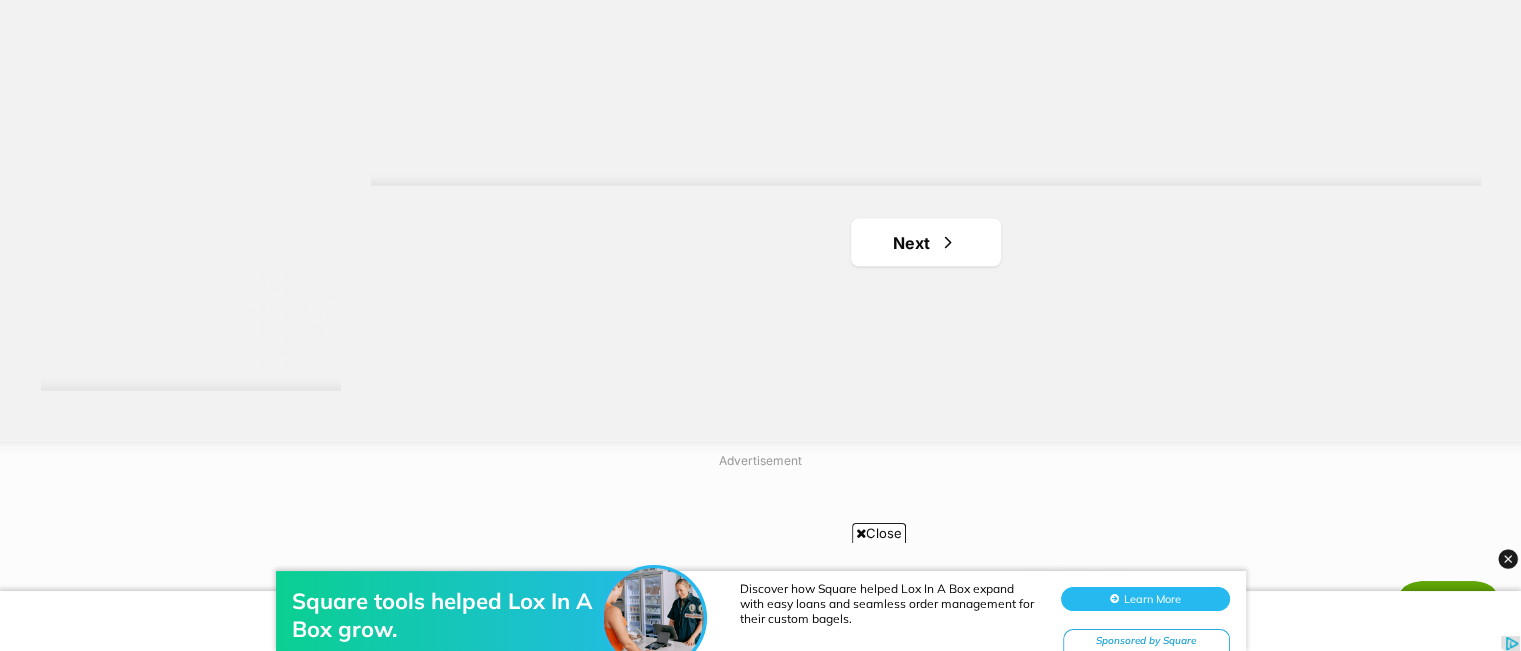scroll, scrollTop: 3900, scrollLeft: 0, axis: vertical 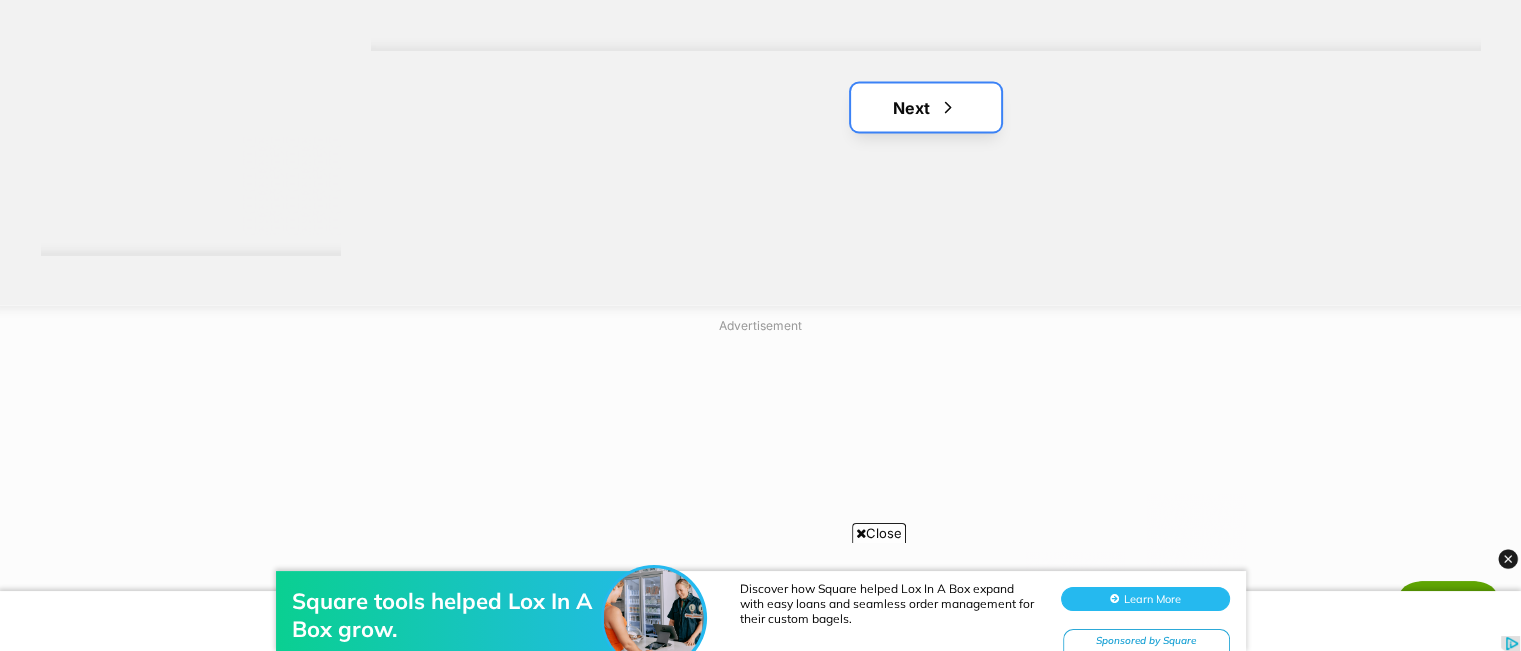drag, startPoint x: 929, startPoint y: 103, endPoint x: 911, endPoint y: 113, distance: 20.59126 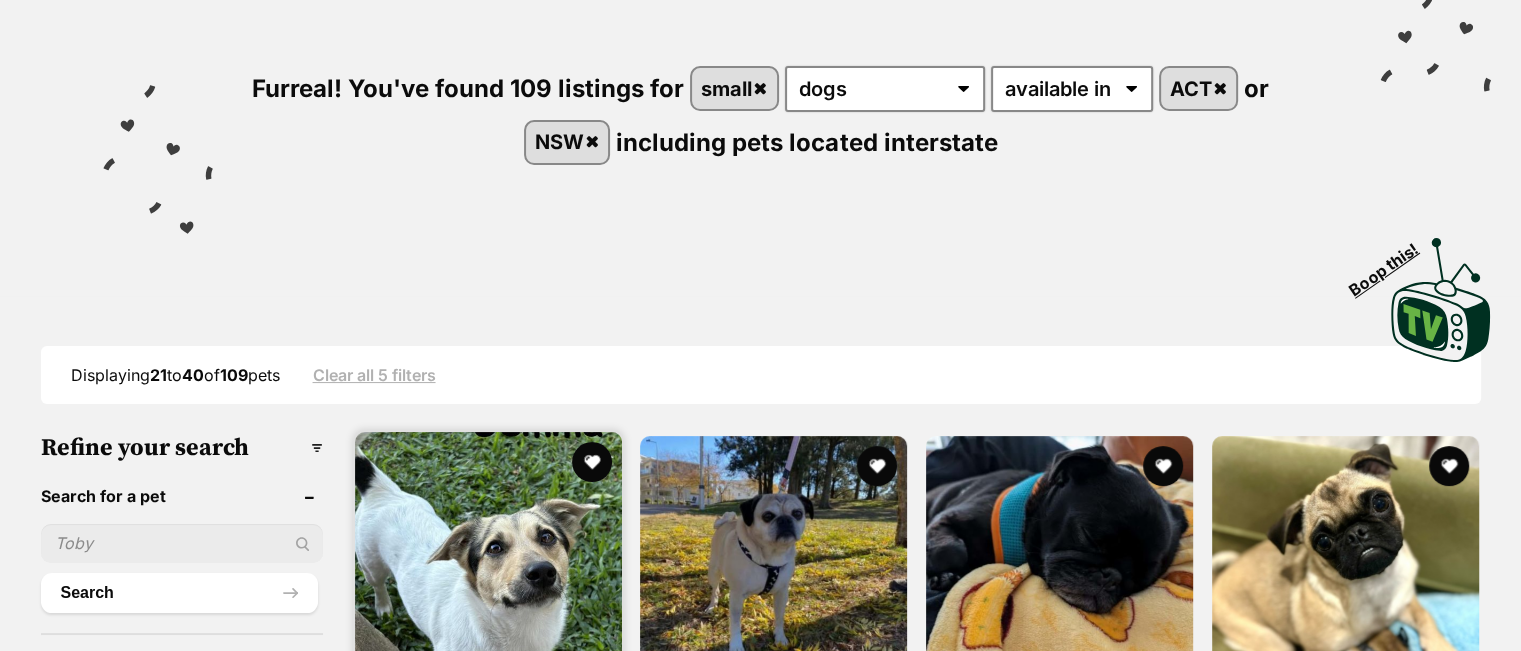 scroll, scrollTop: 400, scrollLeft: 0, axis: vertical 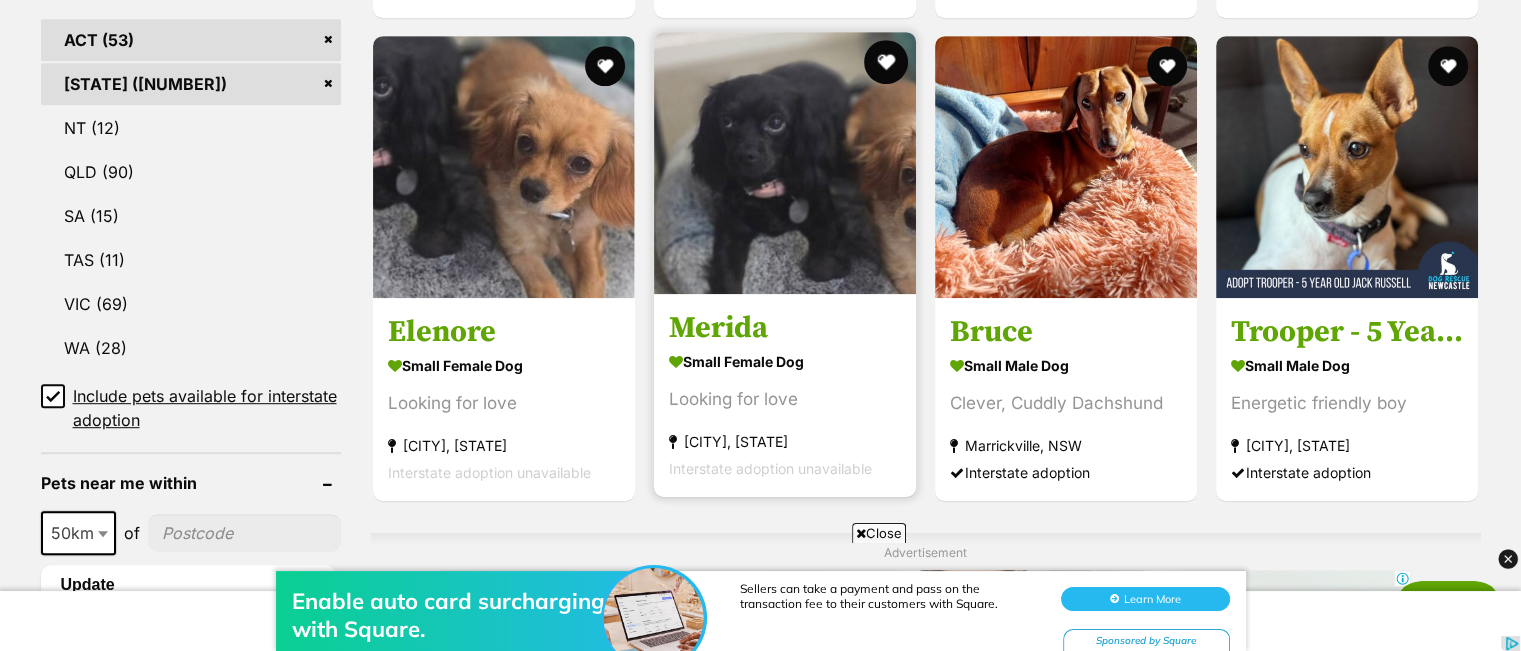 click at bounding box center [886, 62] 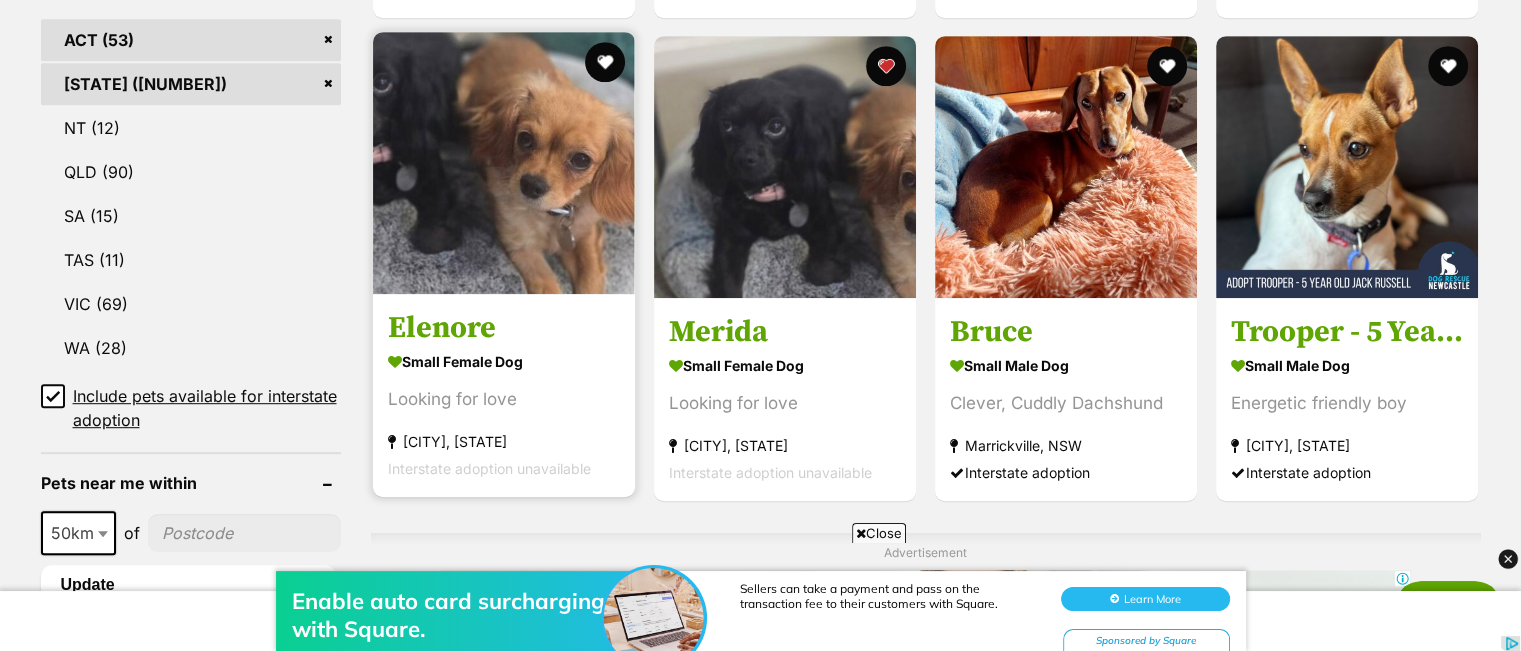 drag, startPoint x: 602, startPoint y: 70, endPoint x: 567, endPoint y: 99, distance: 45.453274 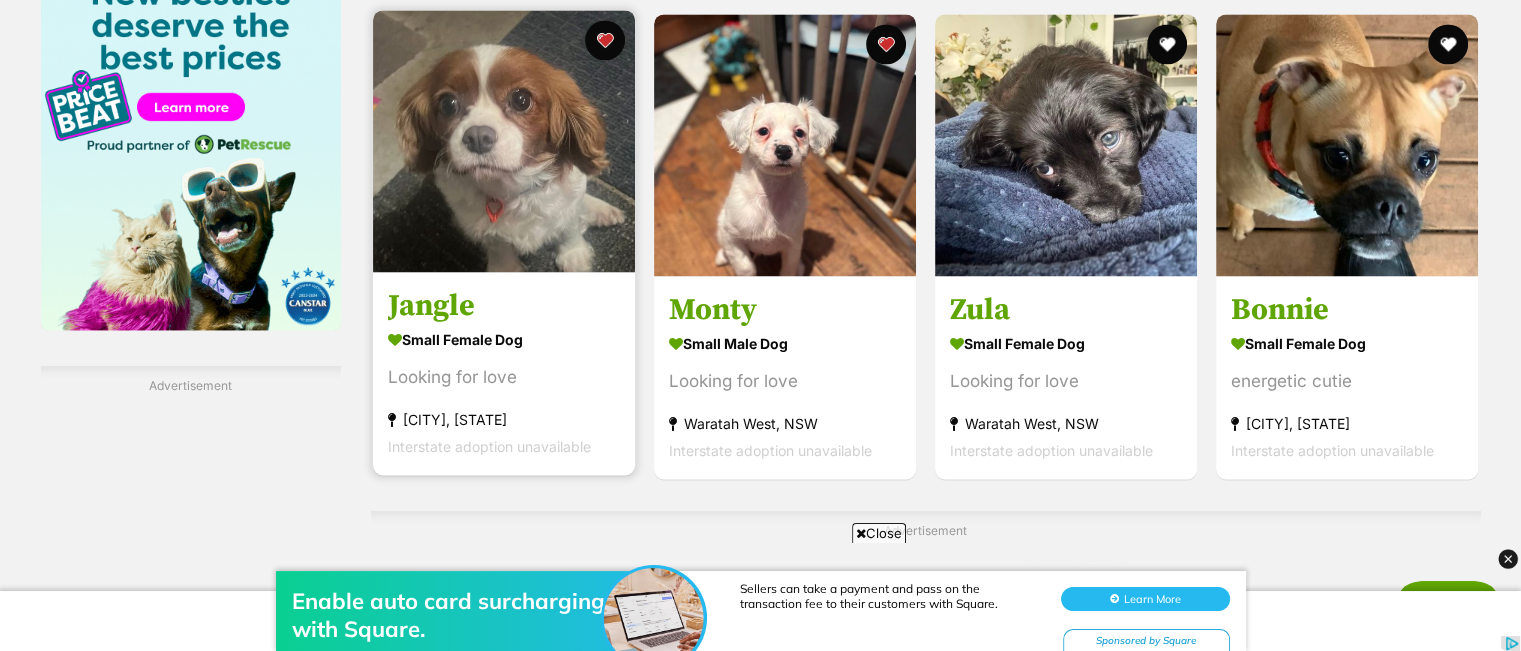 scroll, scrollTop: 3100, scrollLeft: 0, axis: vertical 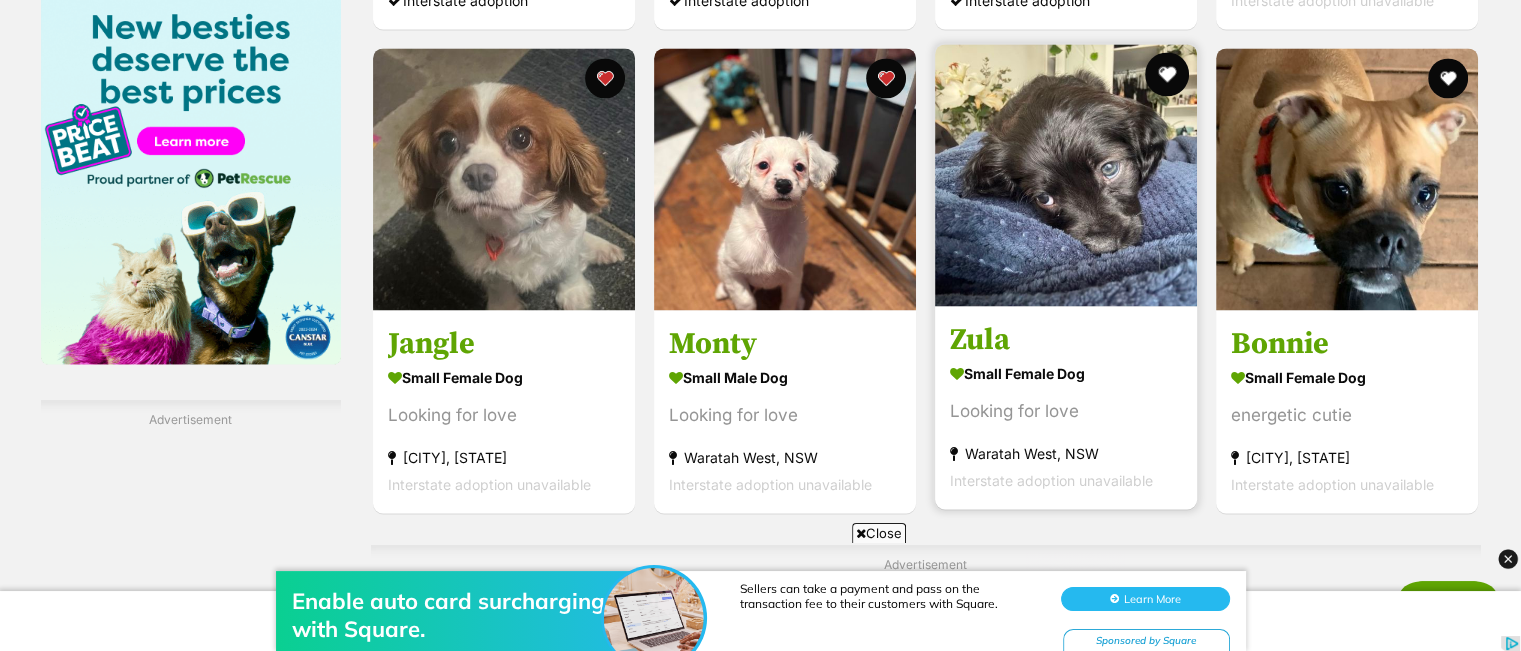 click at bounding box center [1167, 74] 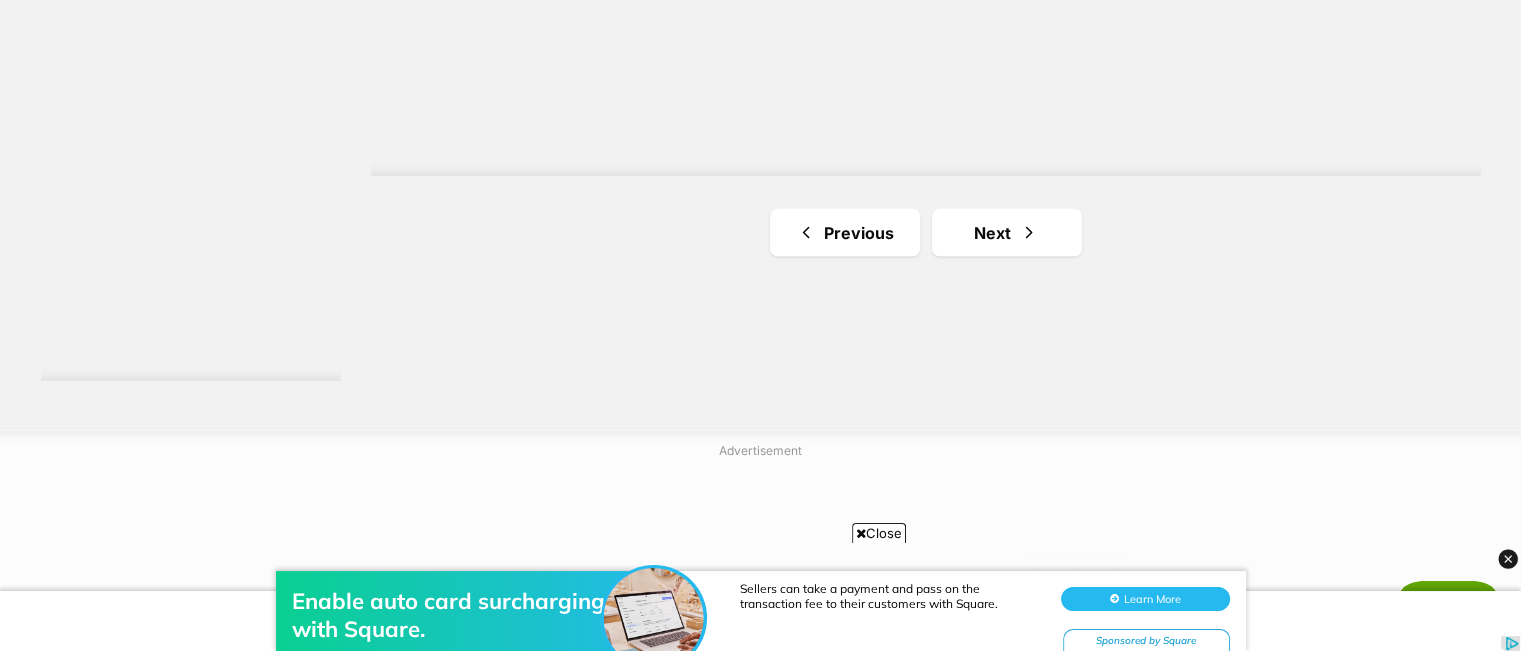 scroll, scrollTop: 3800, scrollLeft: 0, axis: vertical 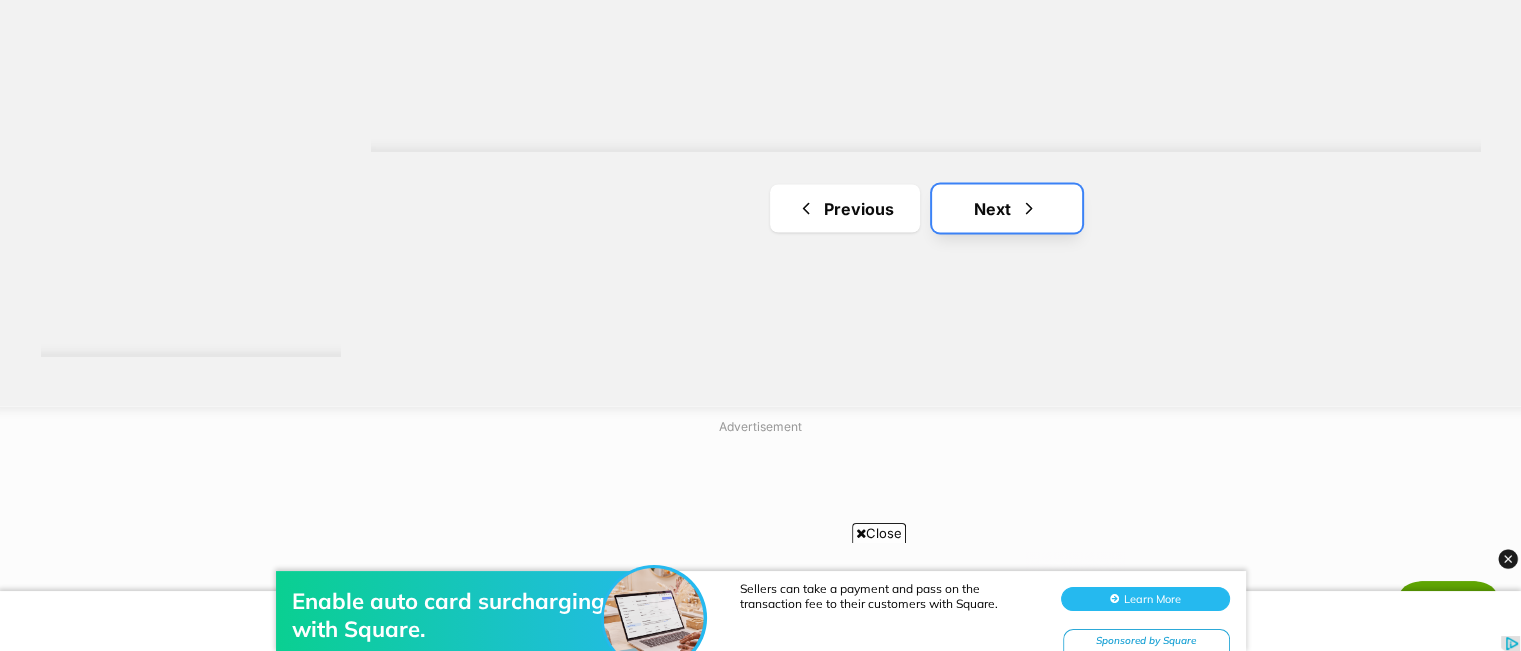 click on "Next" at bounding box center [1007, 208] 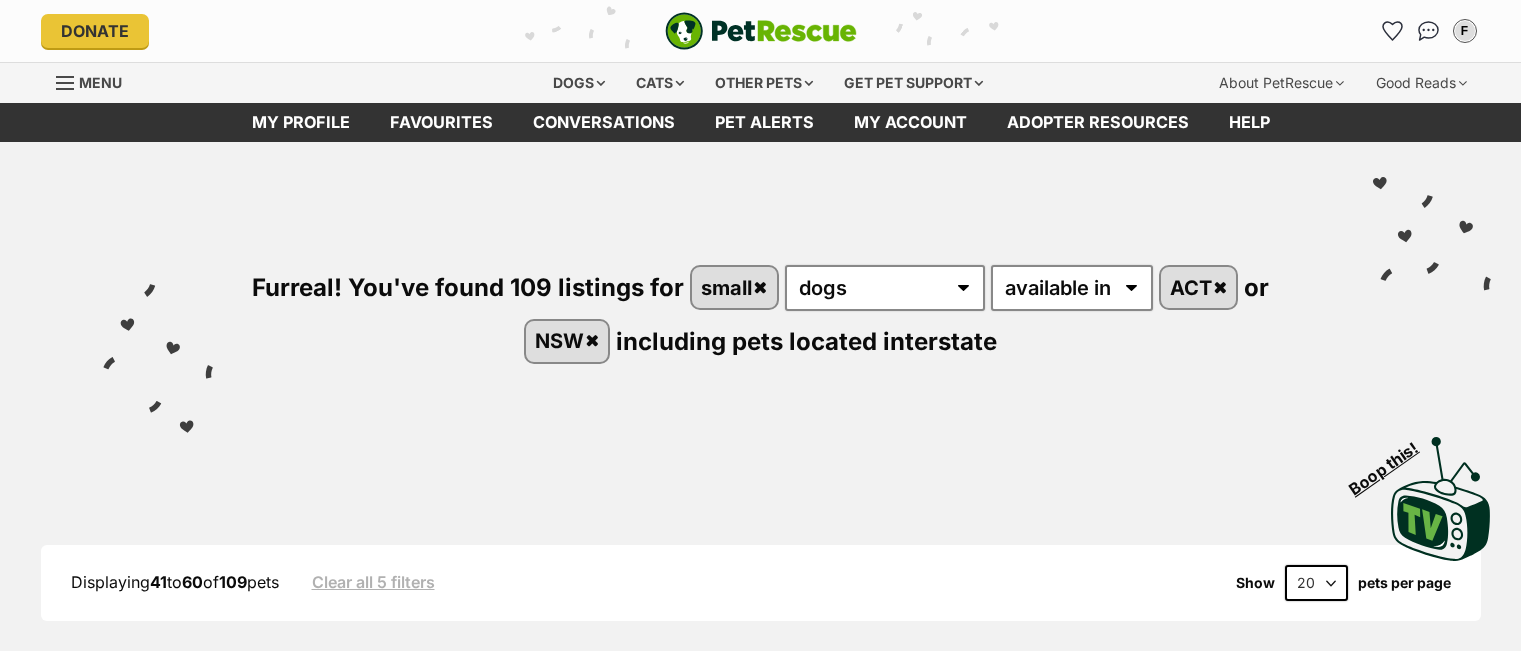scroll, scrollTop: 0, scrollLeft: 0, axis: both 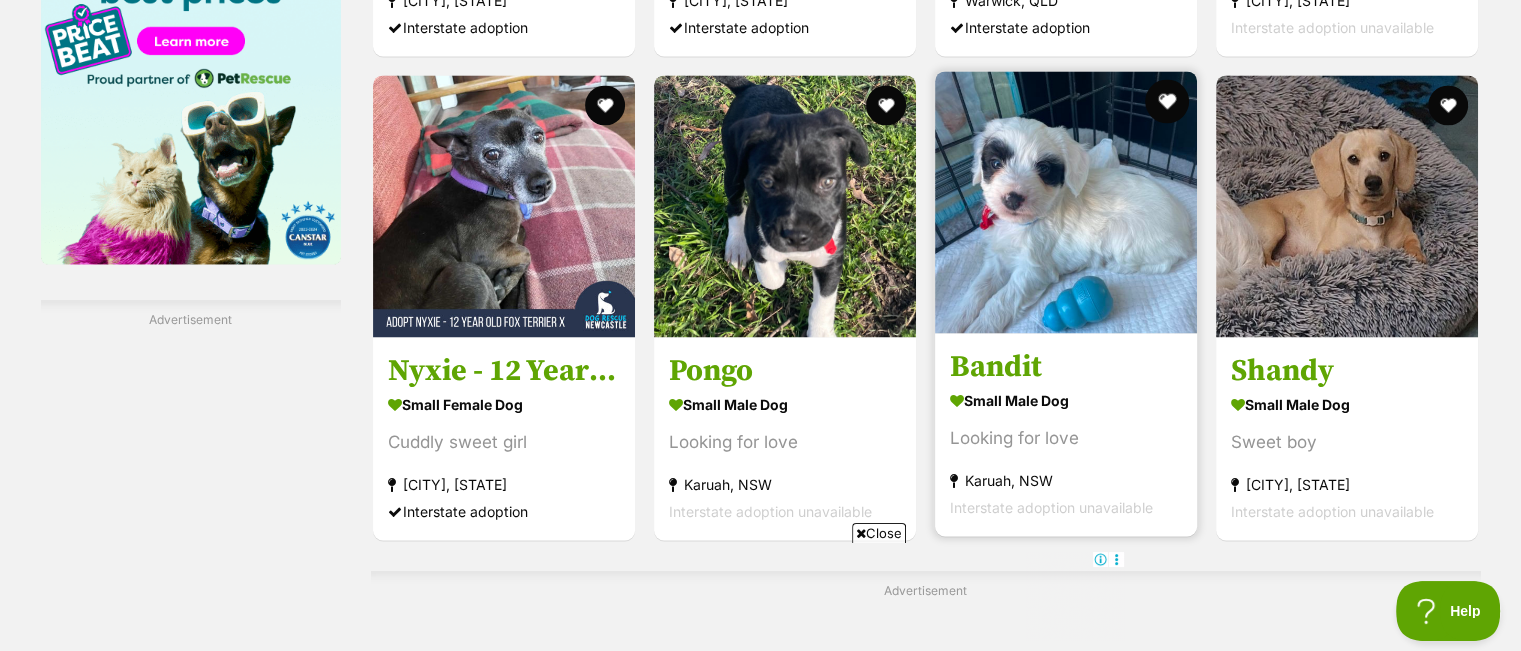 click at bounding box center (1167, 101) 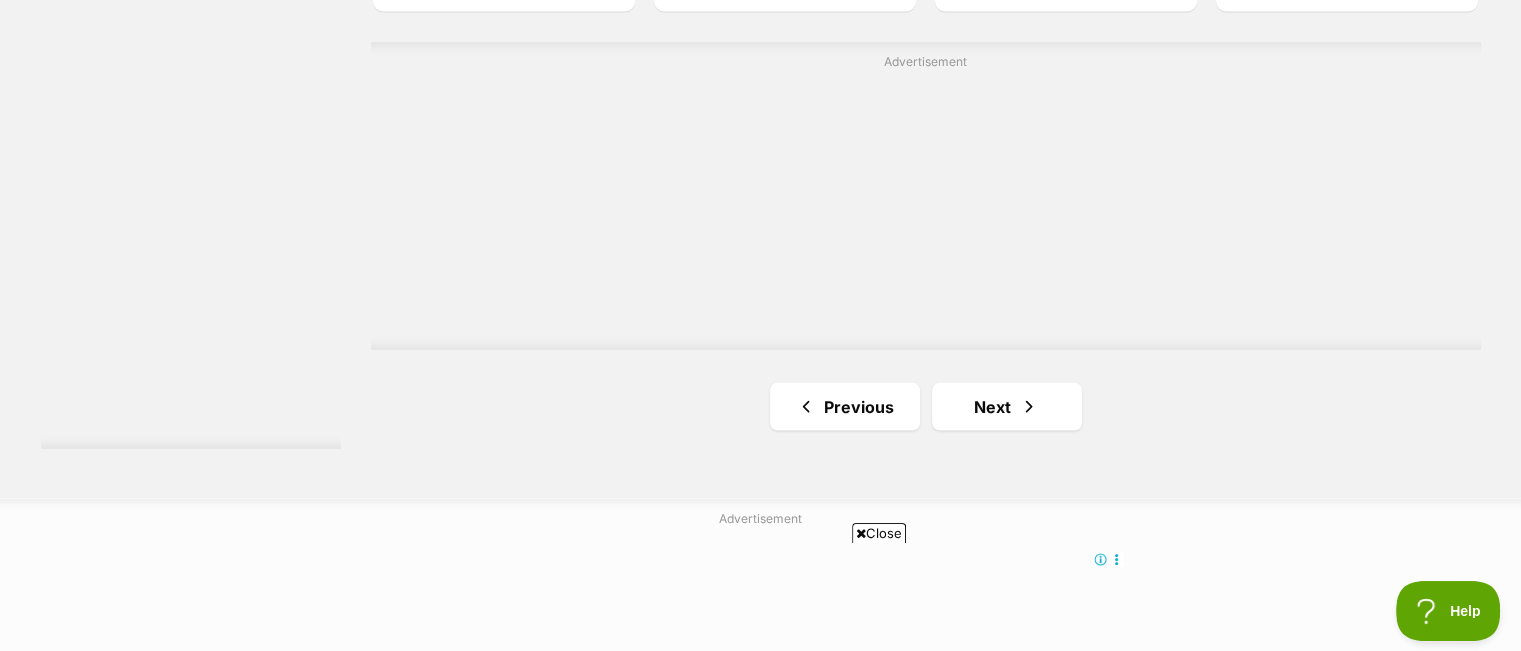 scroll, scrollTop: 4000, scrollLeft: 0, axis: vertical 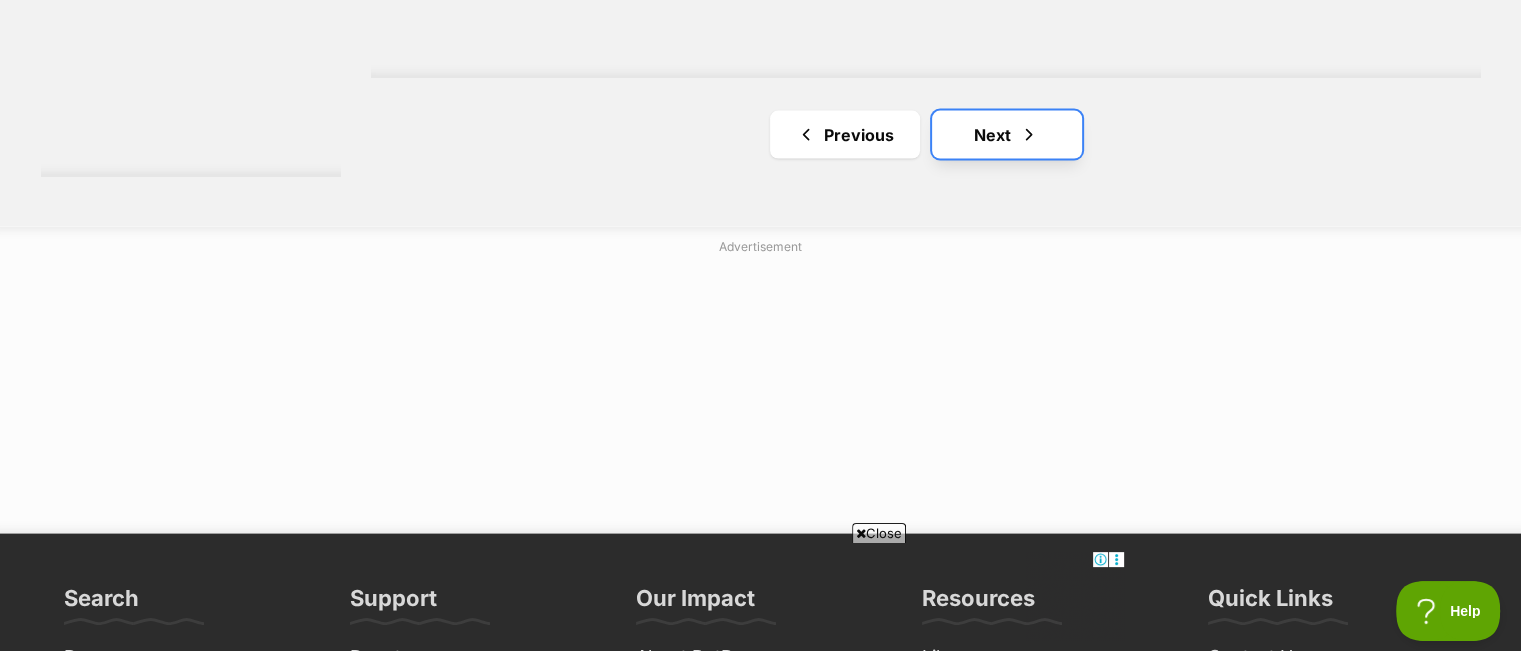 click on "Next" at bounding box center [1007, 135] 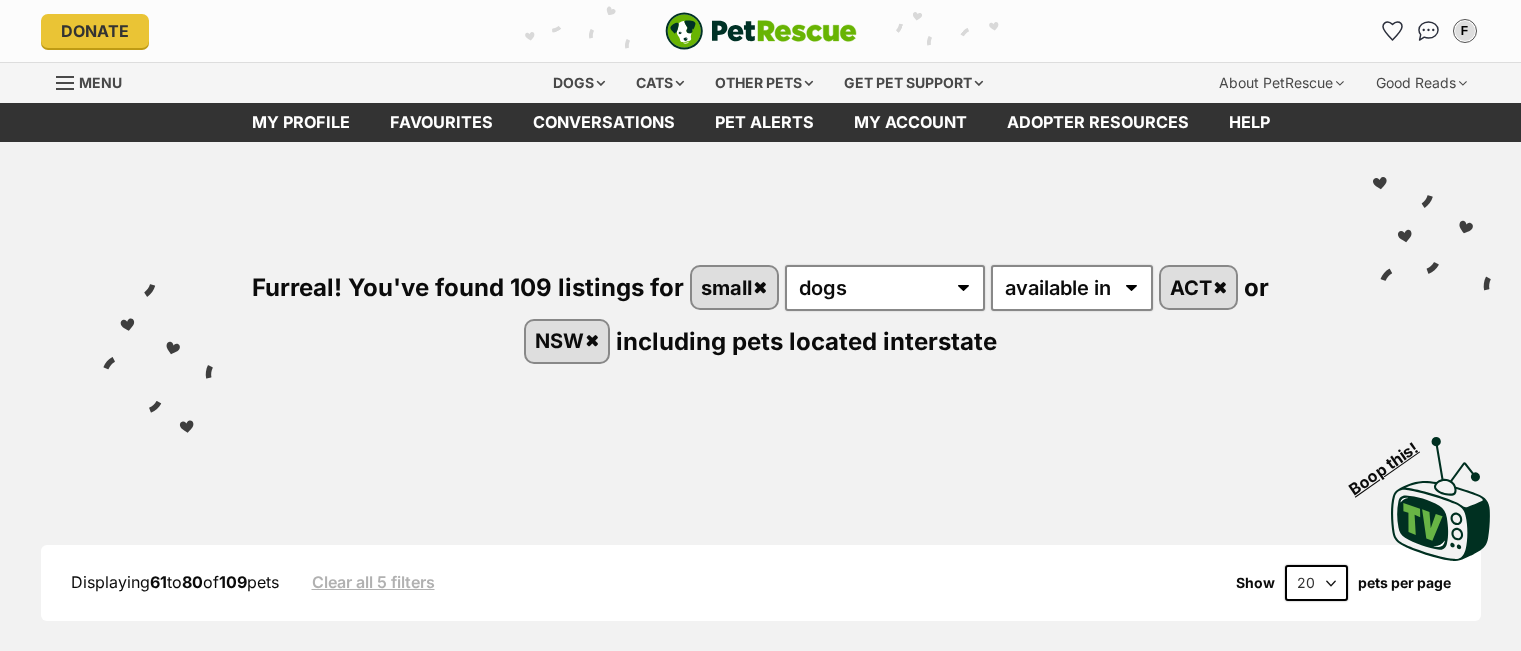 scroll, scrollTop: 0, scrollLeft: 0, axis: both 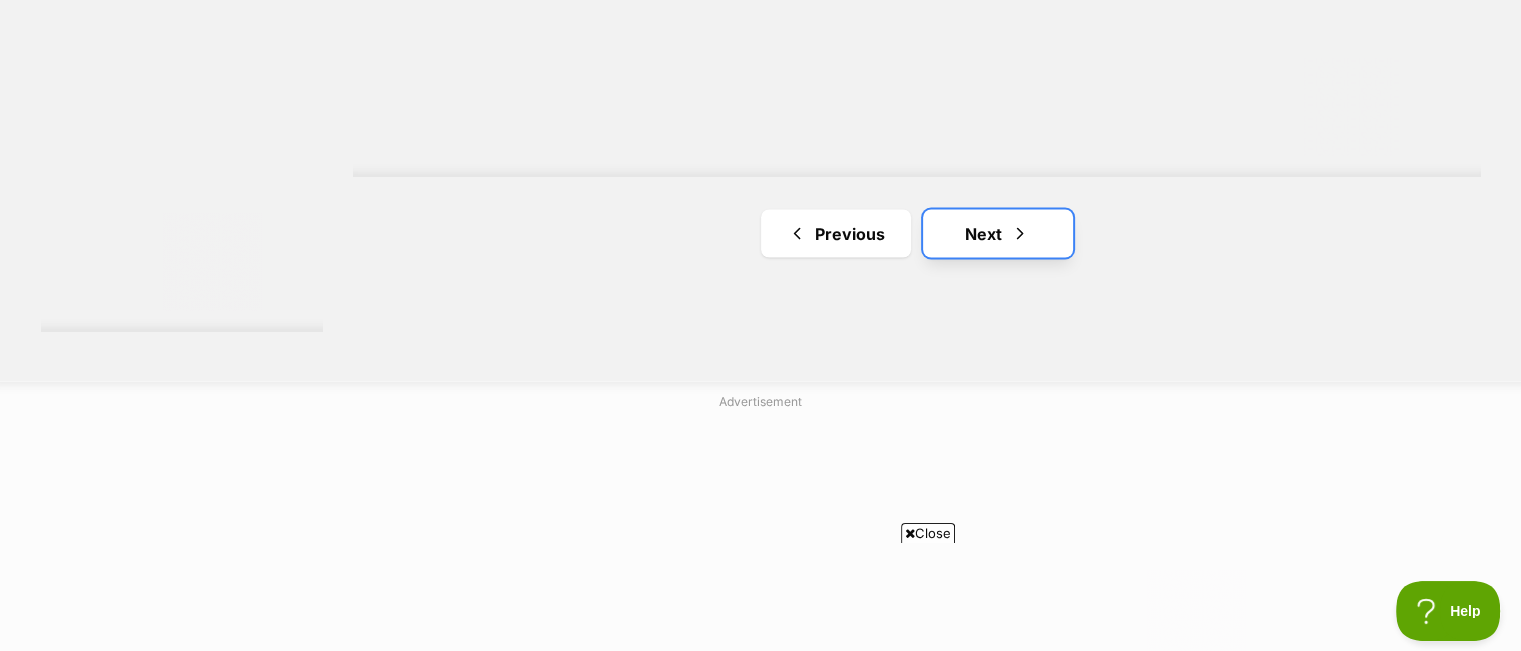 click on "Next" at bounding box center [998, 233] 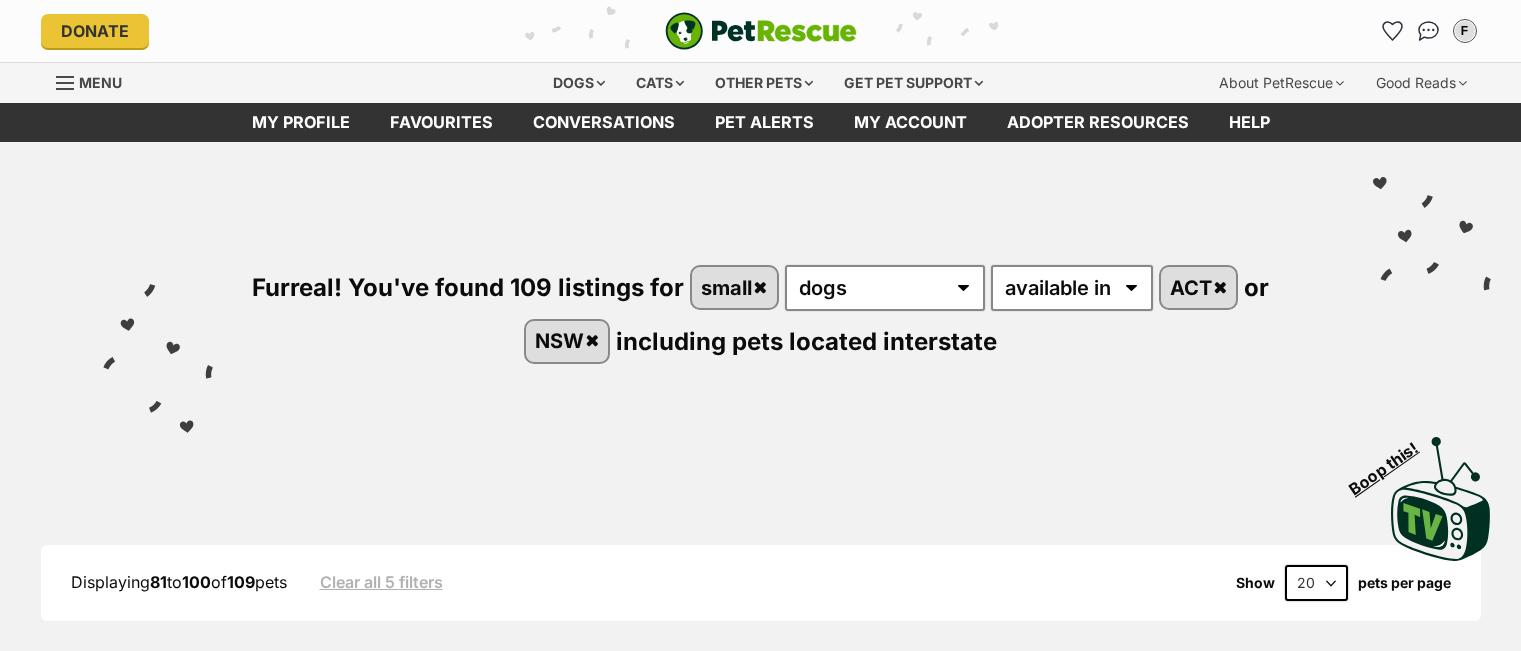 scroll, scrollTop: 0, scrollLeft: 0, axis: both 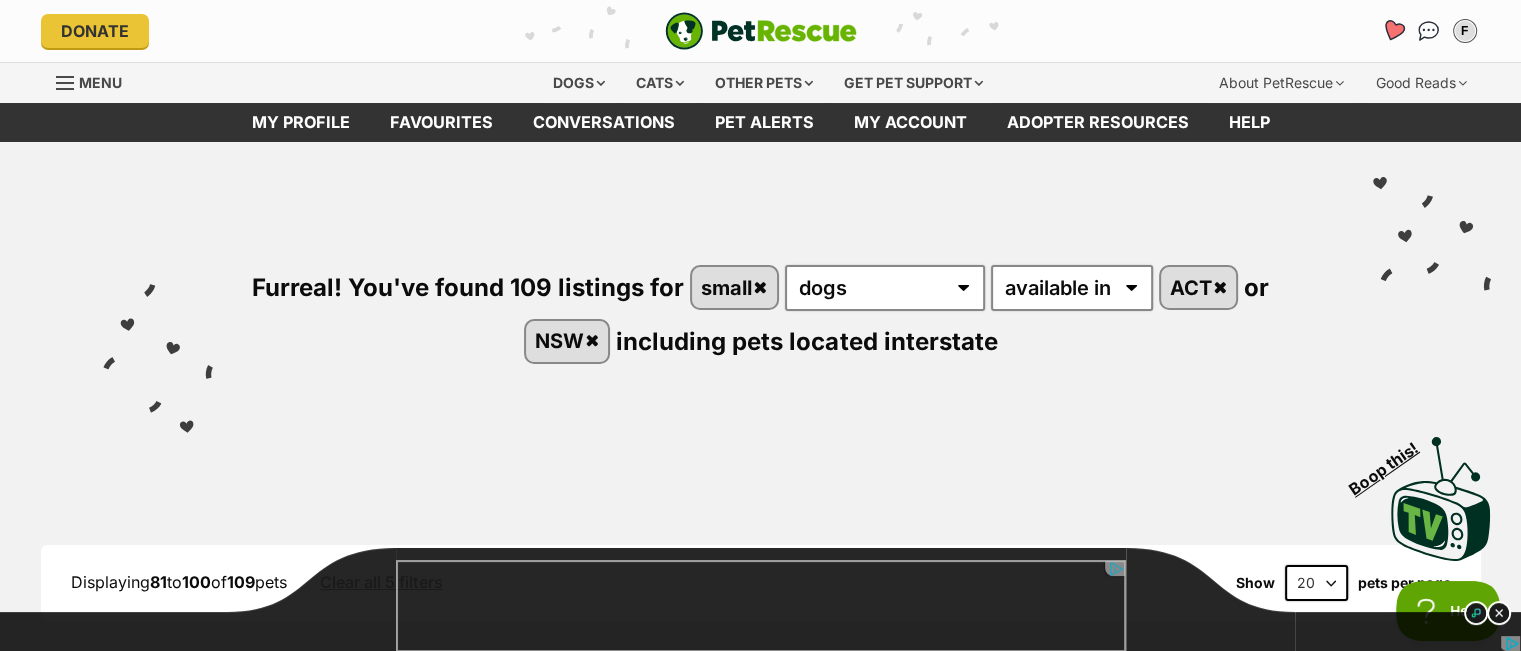 click 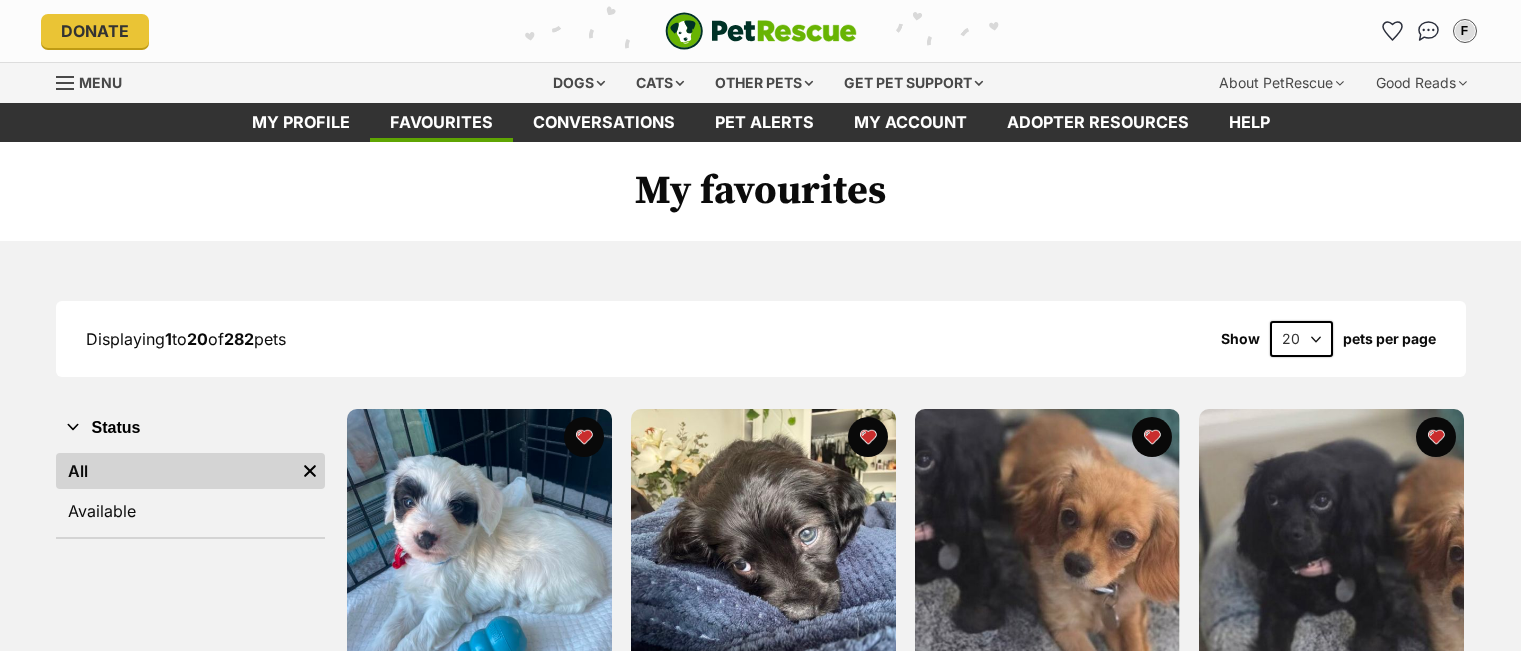 scroll, scrollTop: 0, scrollLeft: 0, axis: both 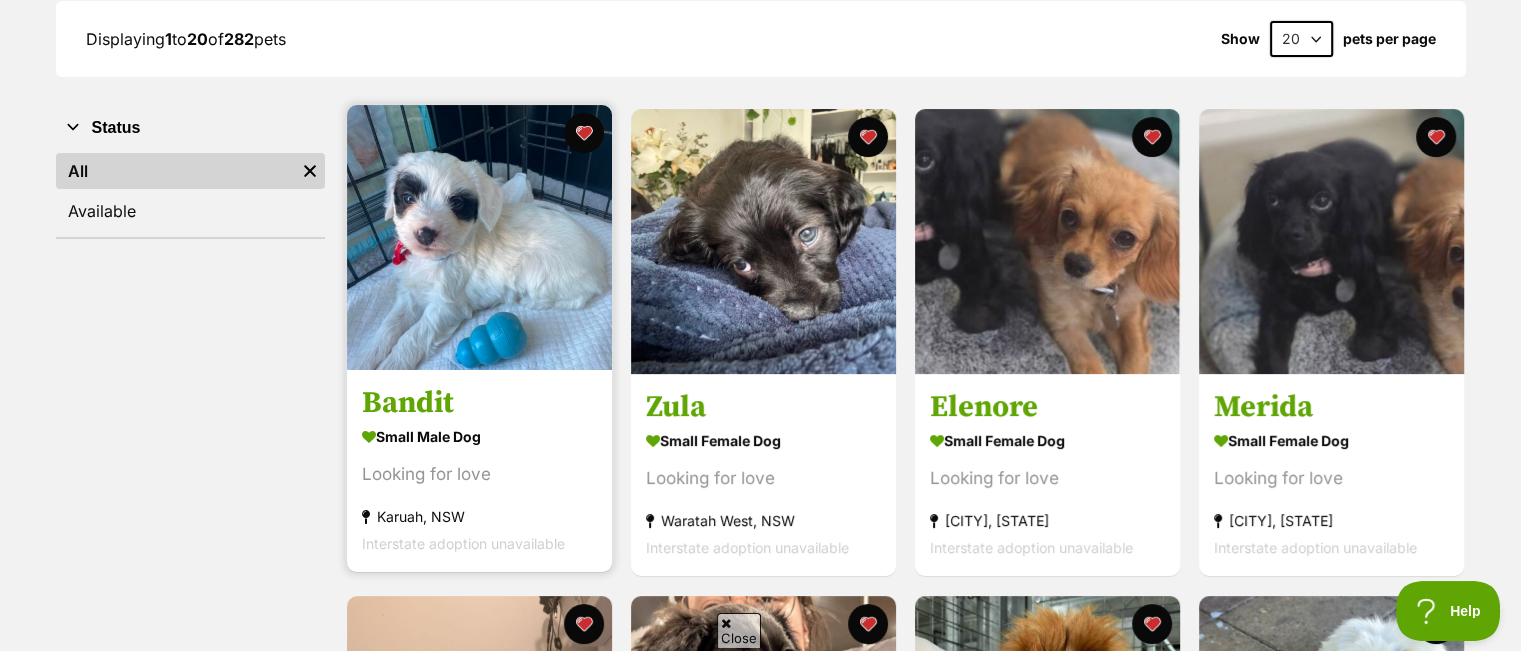 click at bounding box center [479, 237] 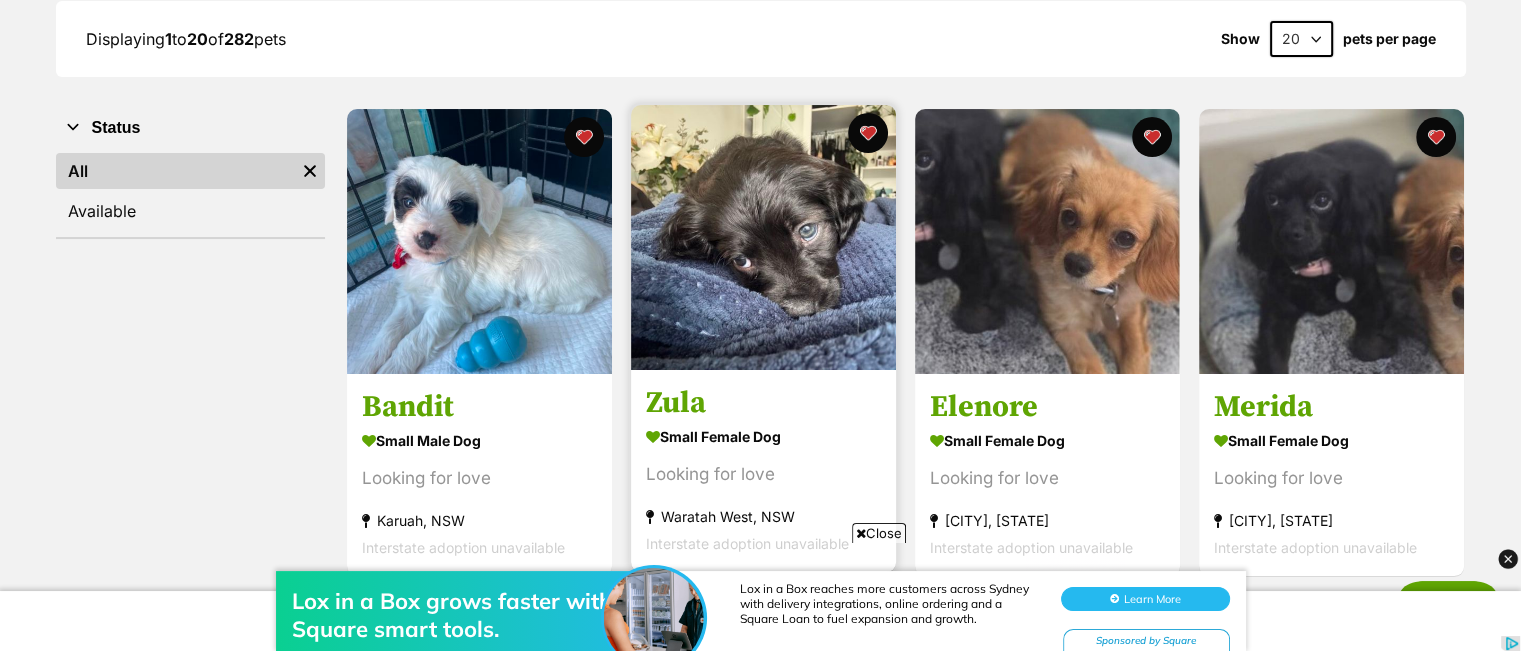 scroll, scrollTop: 0, scrollLeft: 0, axis: both 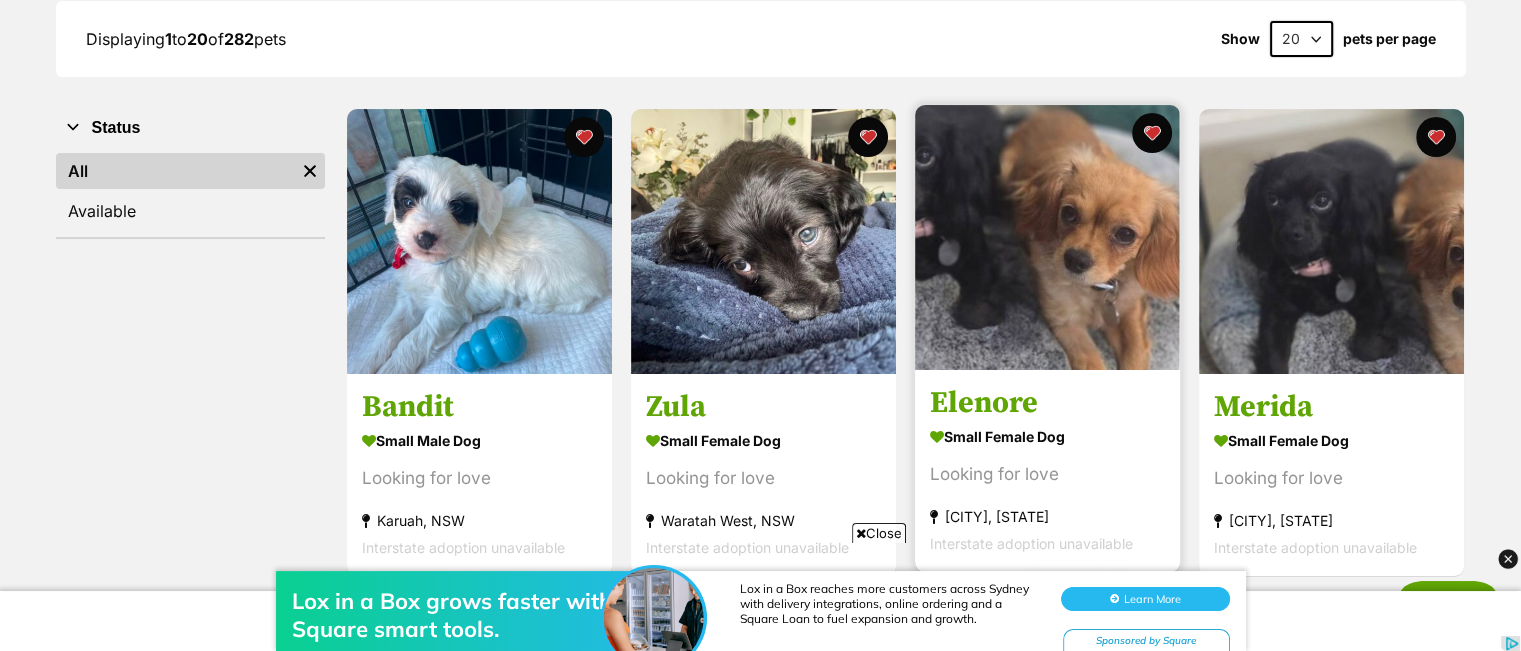 click at bounding box center [1047, 237] 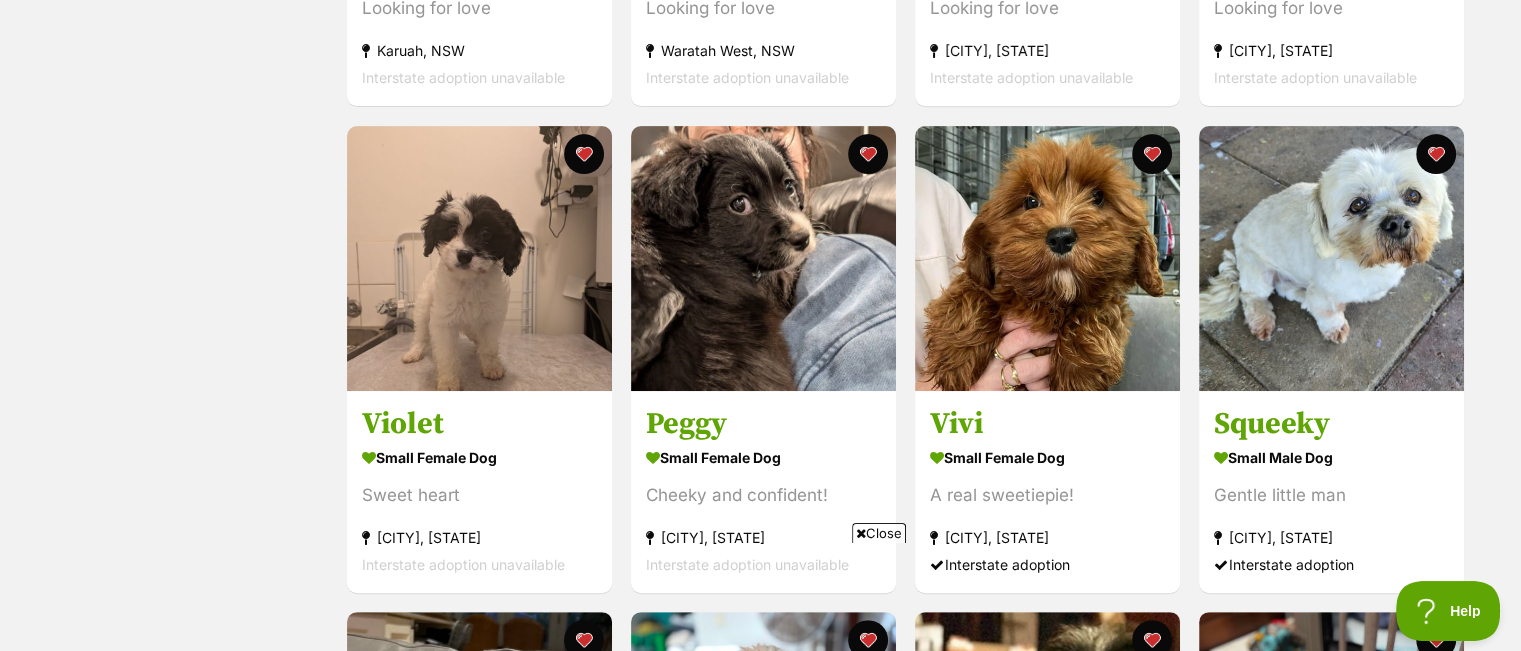 scroll, scrollTop: 900, scrollLeft: 0, axis: vertical 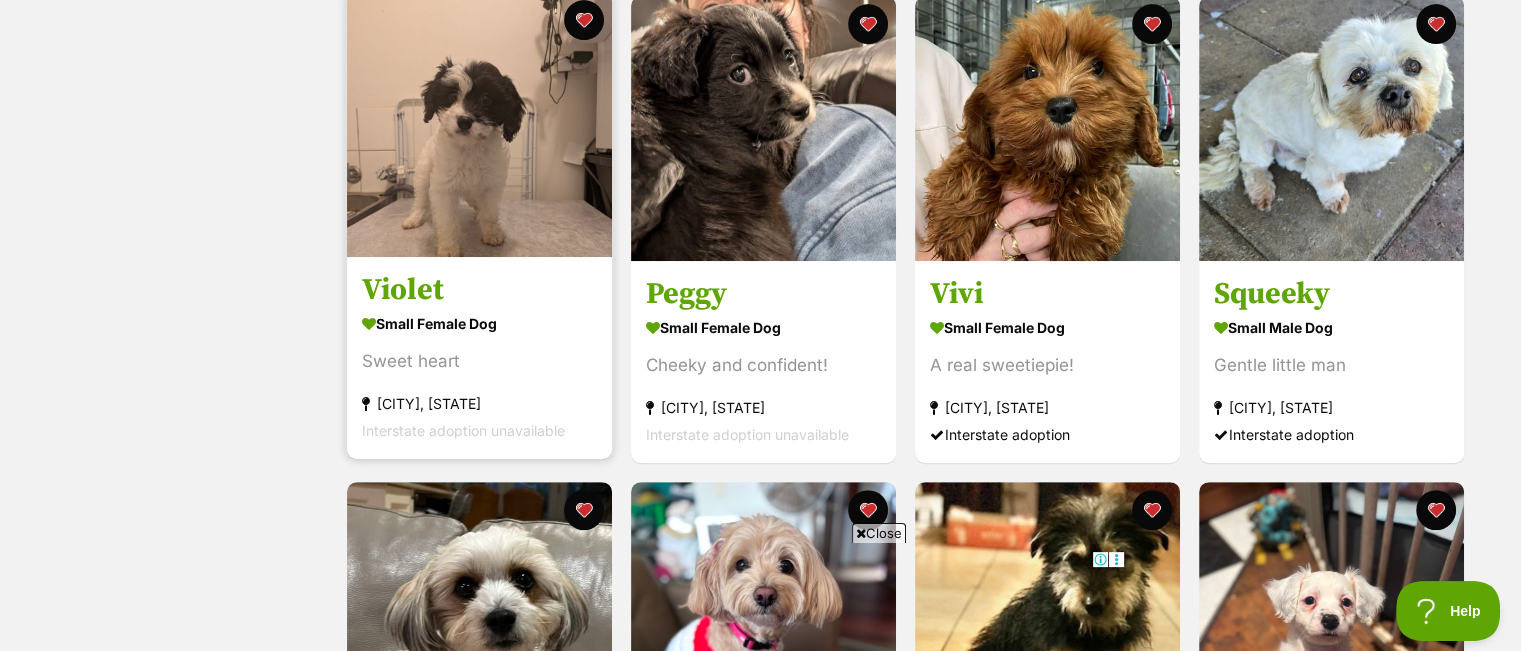 click at bounding box center [479, 124] 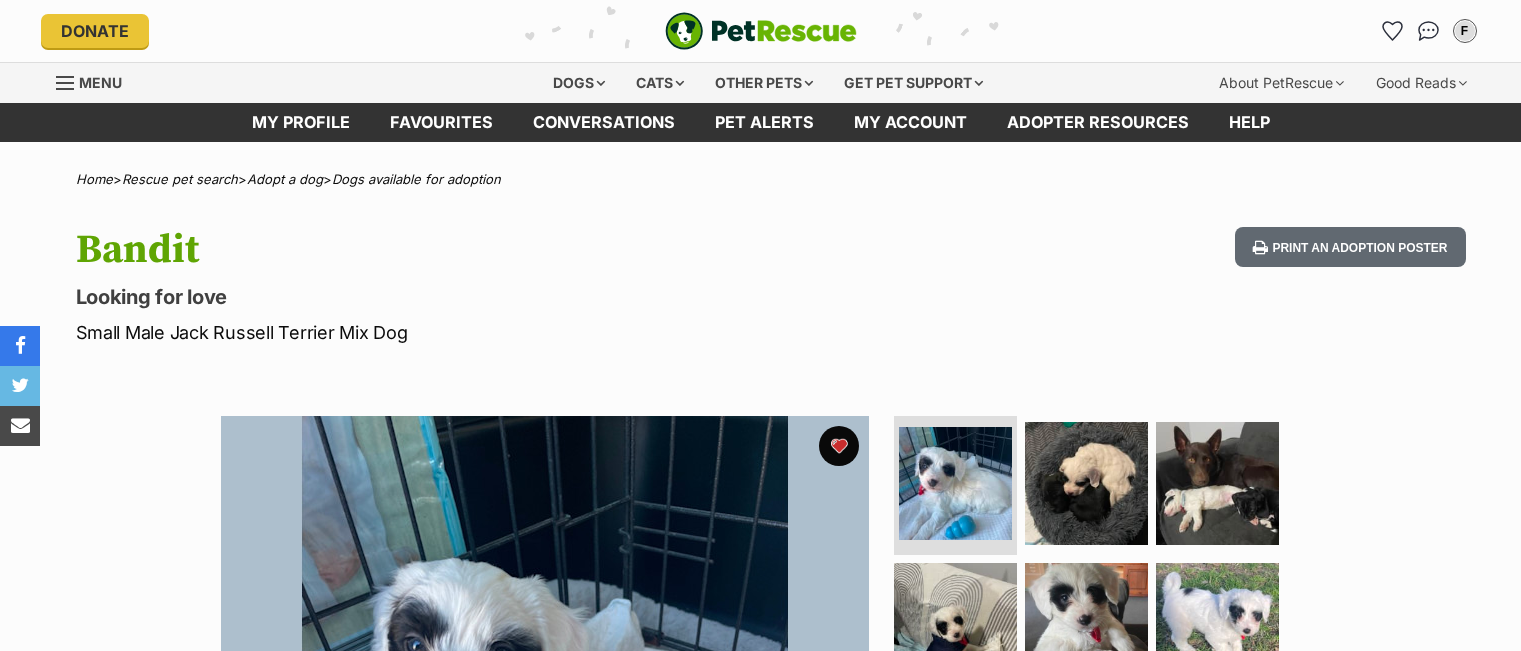 scroll, scrollTop: 0, scrollLeft: 0, axis: both 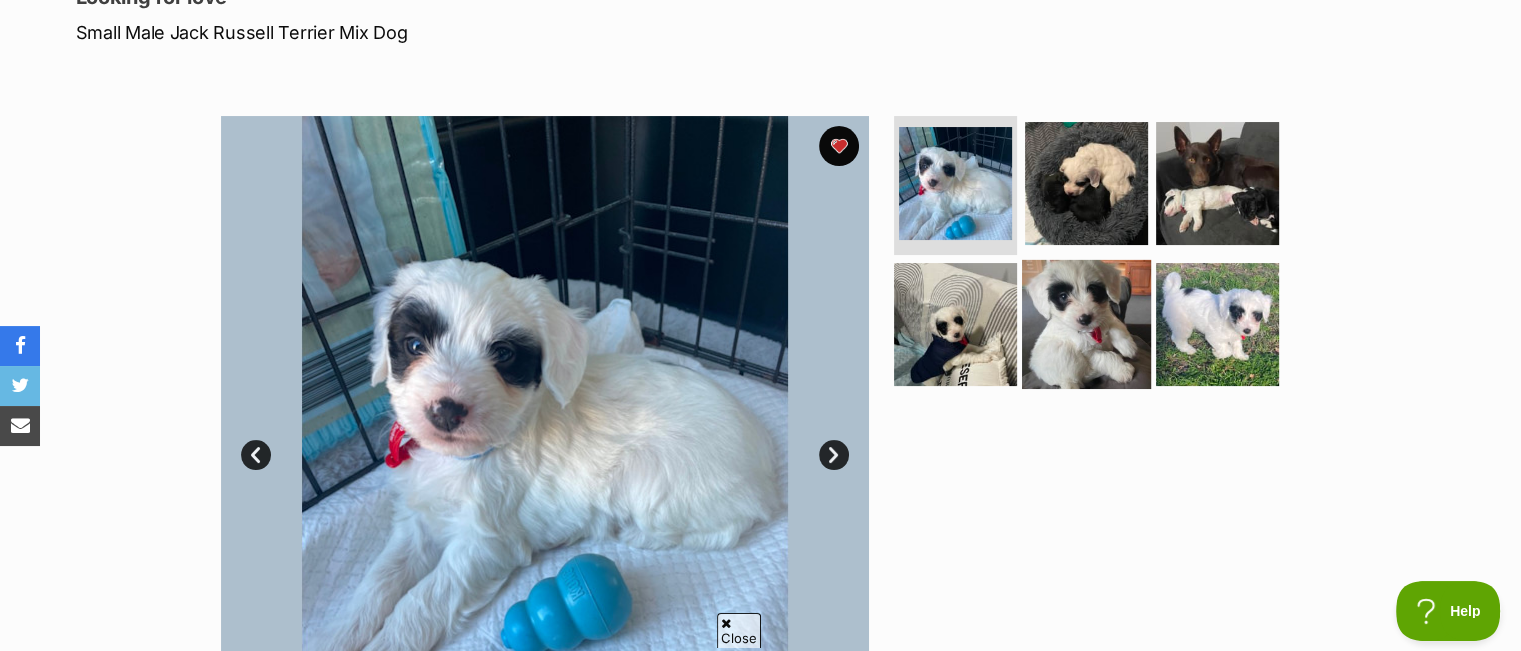 click at bounding box center (1086, 324) 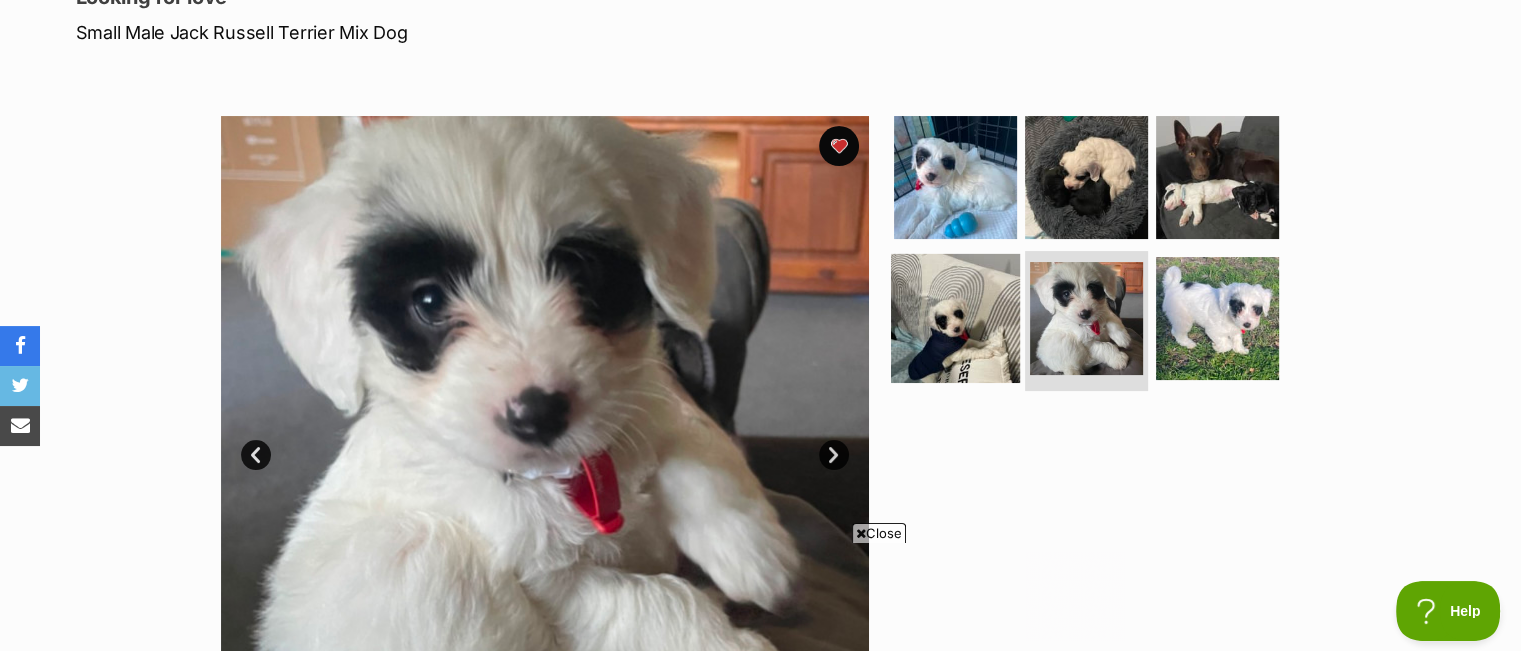 scroll, scrollTop: 0, scrollLeft: 0, axis: both 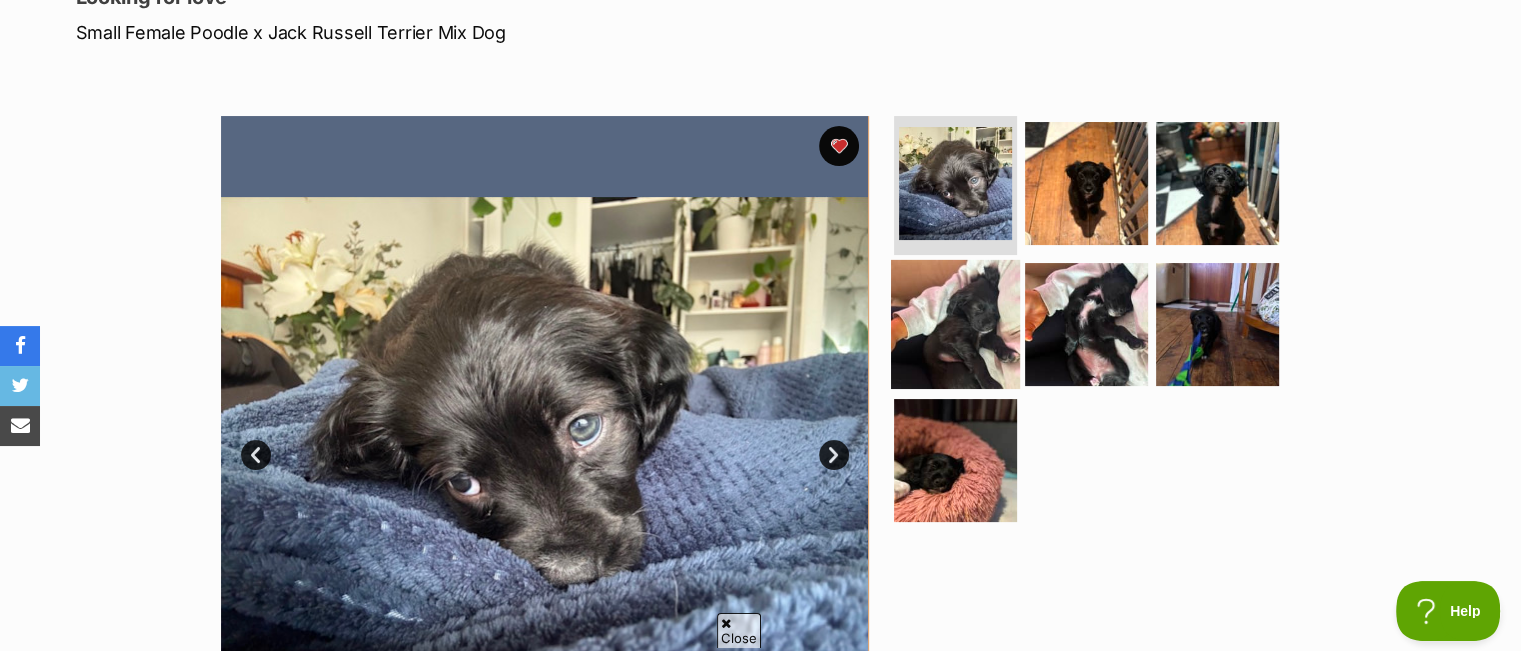 click at bounding box center (955, 324) 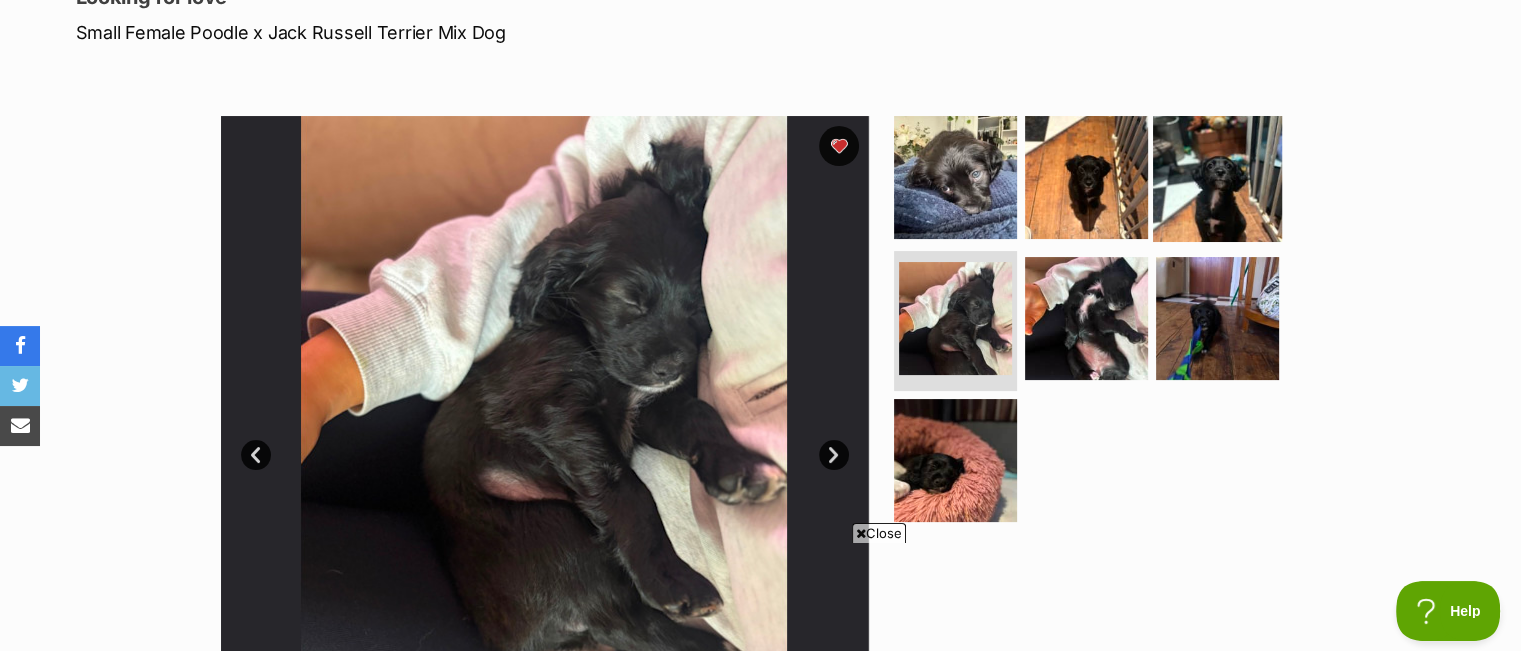scroll, scrollTop: 0, scrollLeft: 0, axis: both 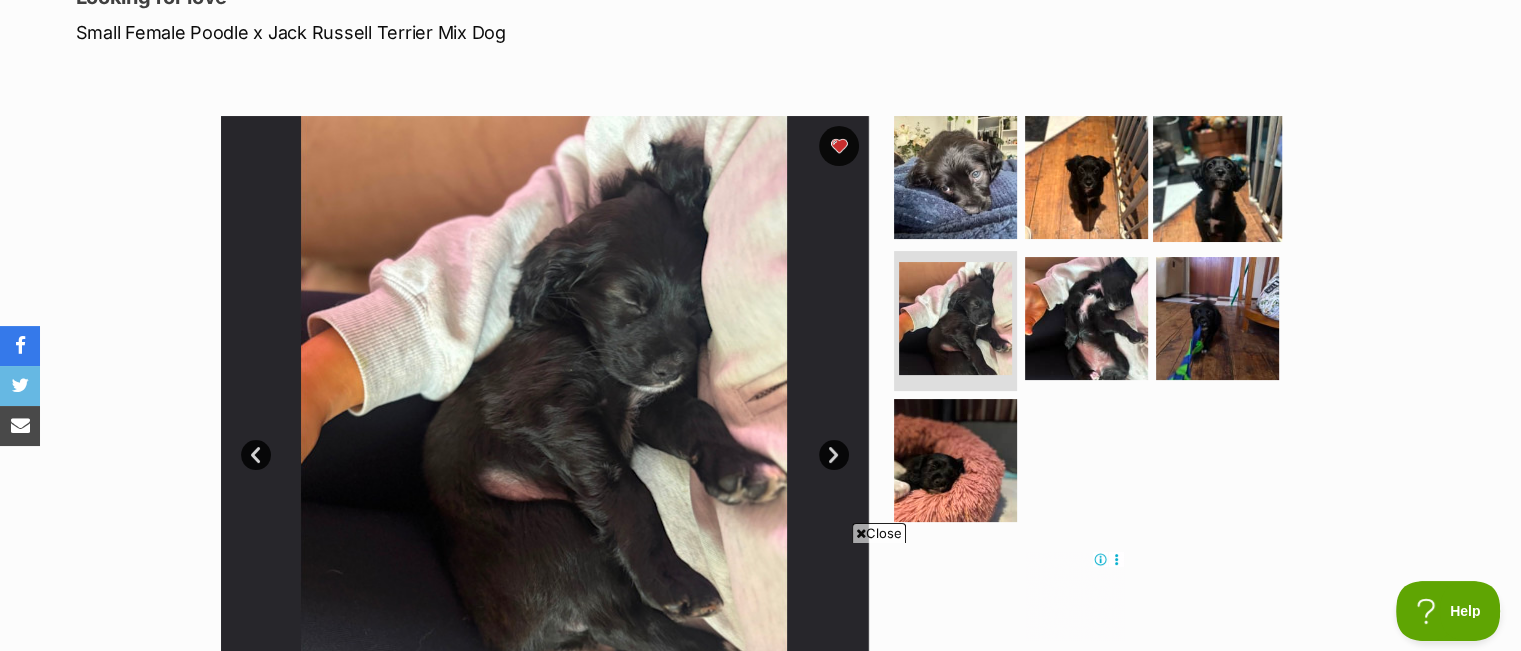 click at bounding box center [1217, 176] 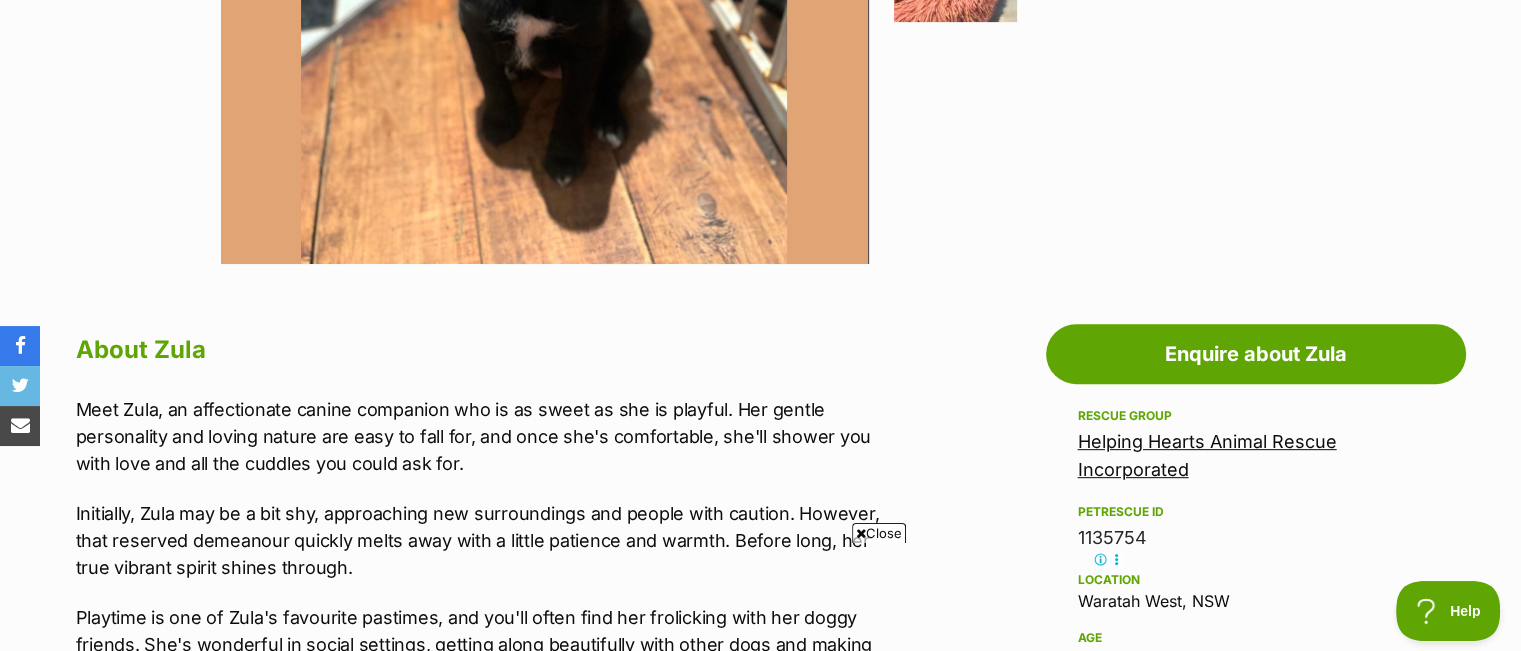 scroll, scrollTop: 1000, scrollLeft: 0, axis: vertical 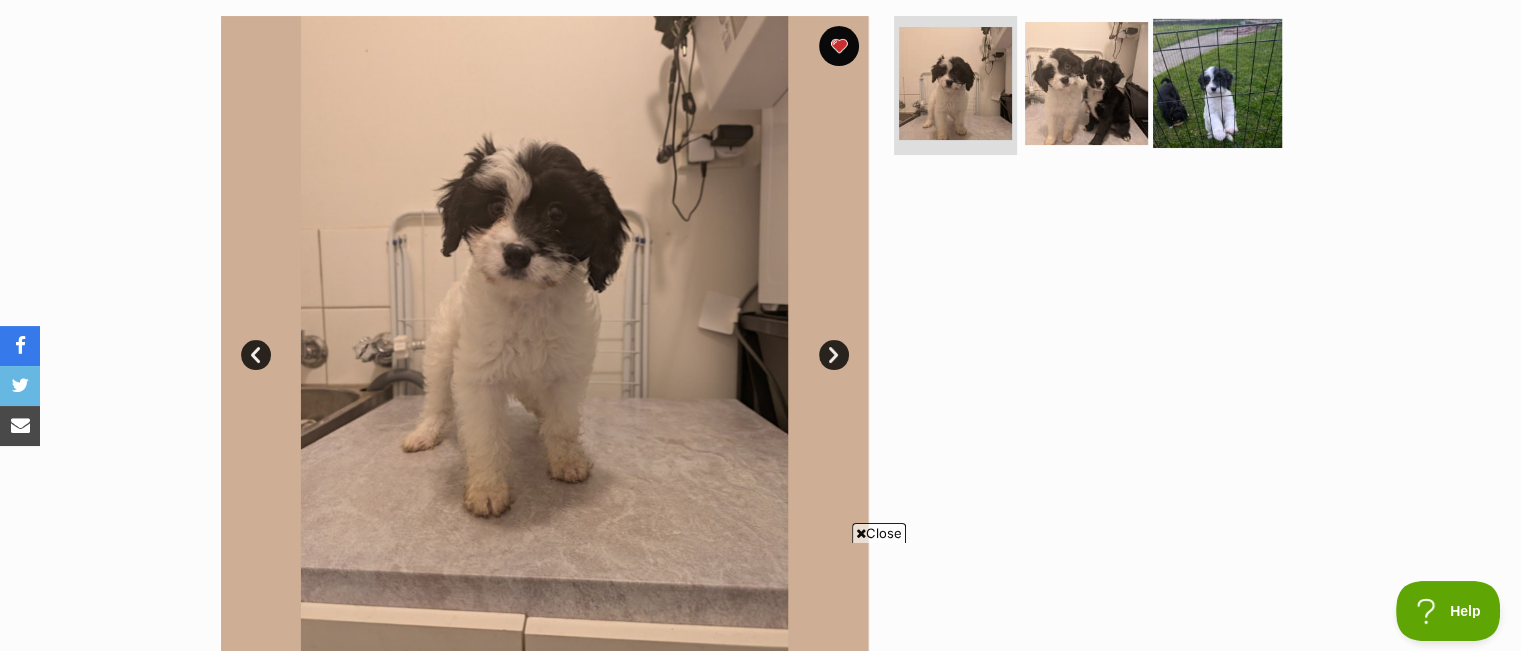 click at bounding box center (1217, 82) 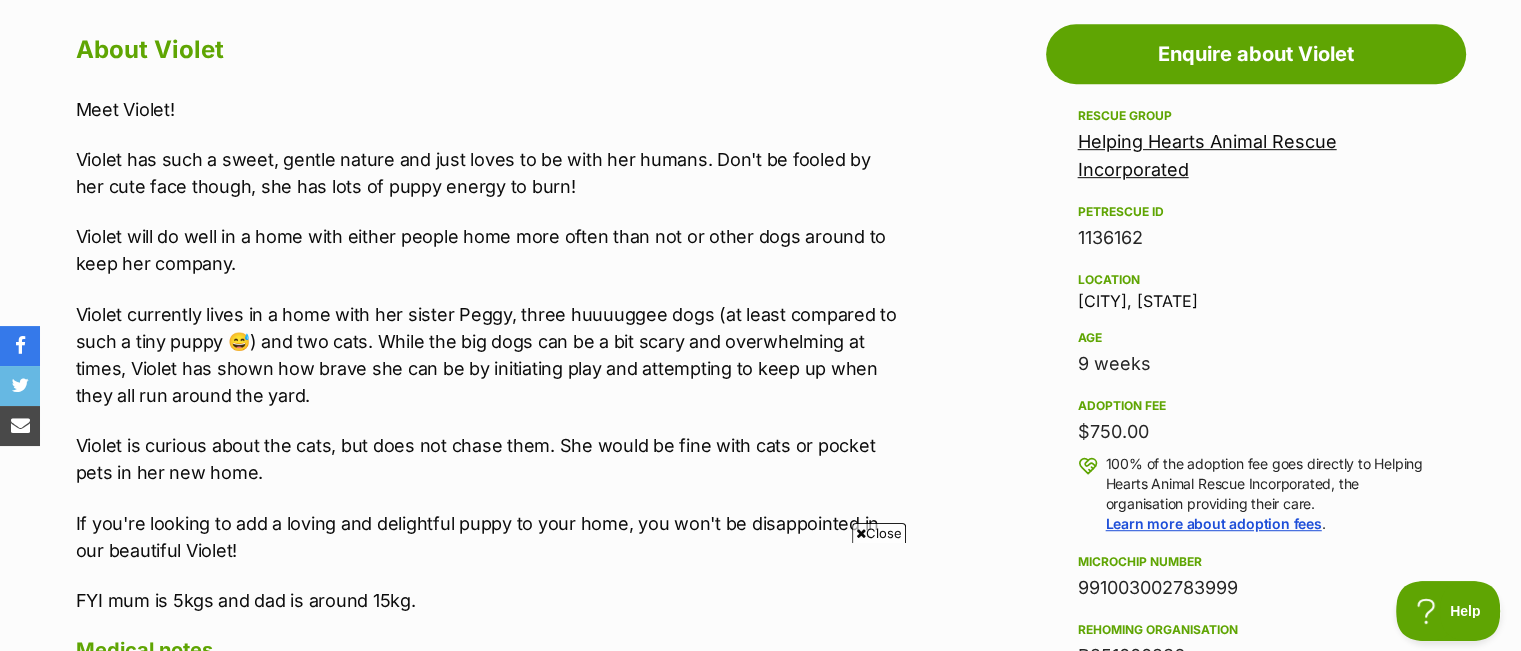 scroll, scrollTop: 0, scrollLeft: 0, axis: both 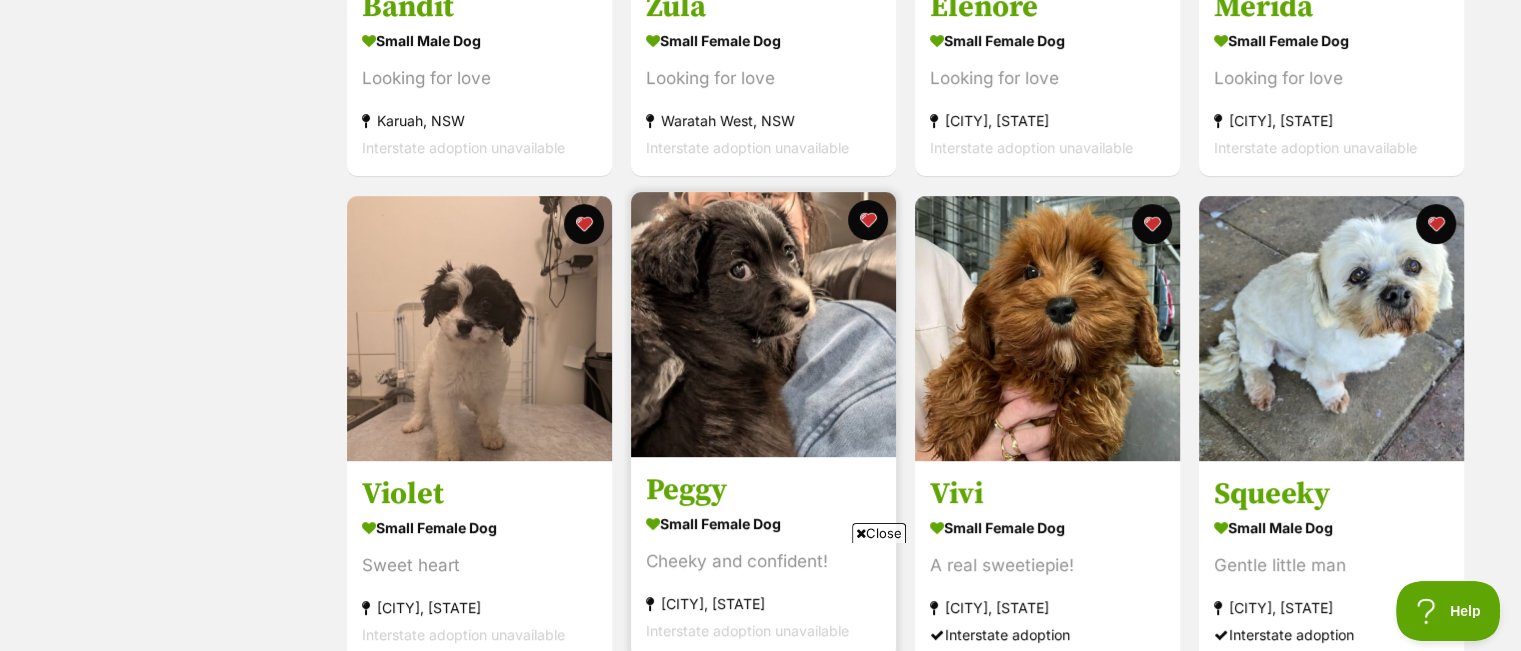 click at bounding box center (763, 324) 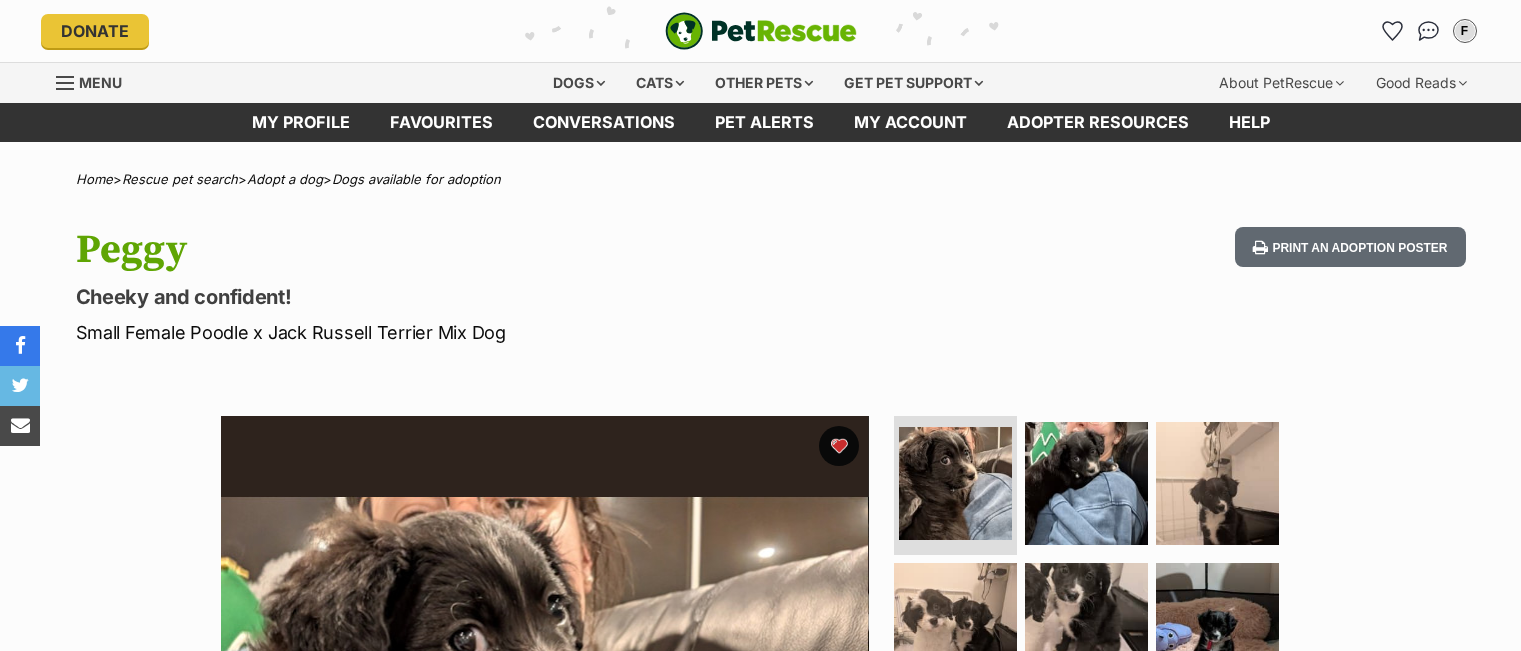 scroll, scrollTop: 0, scrollLeft: 0, axis: both 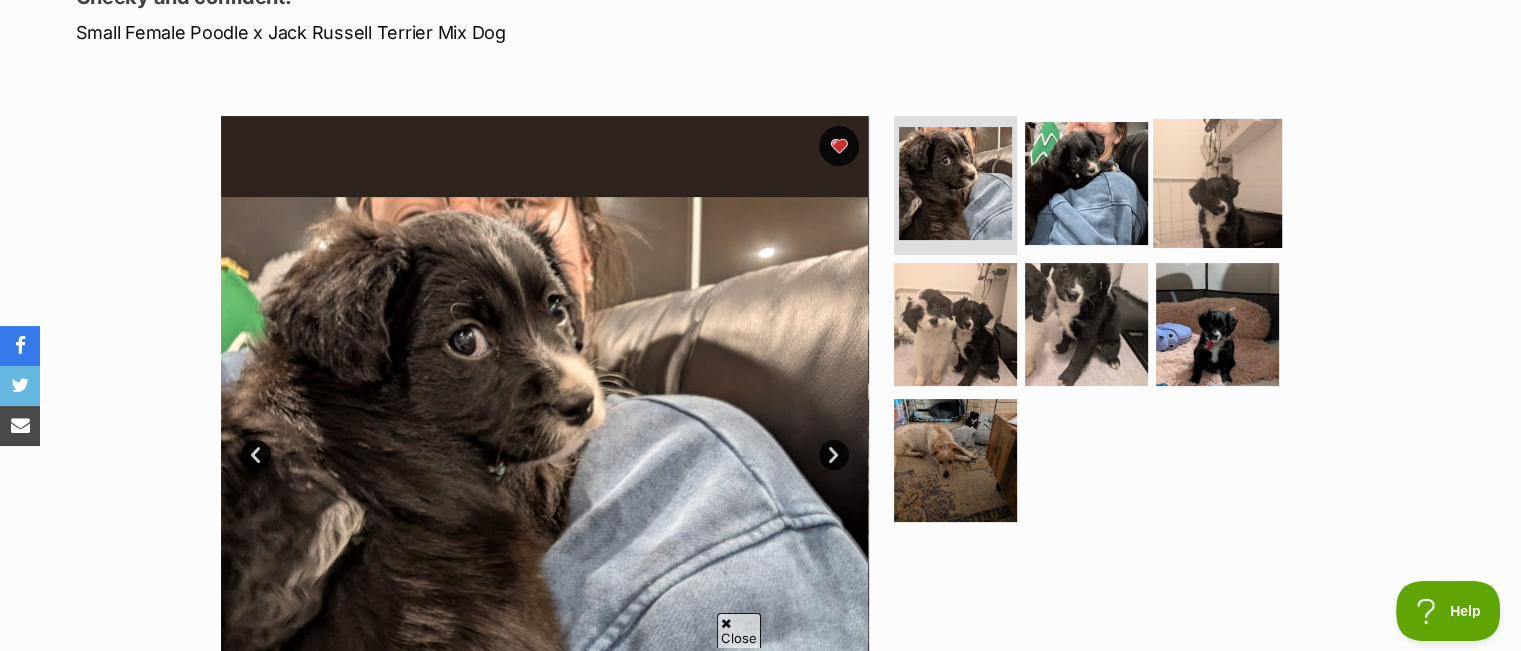 click at bounding box center (1217, 182) 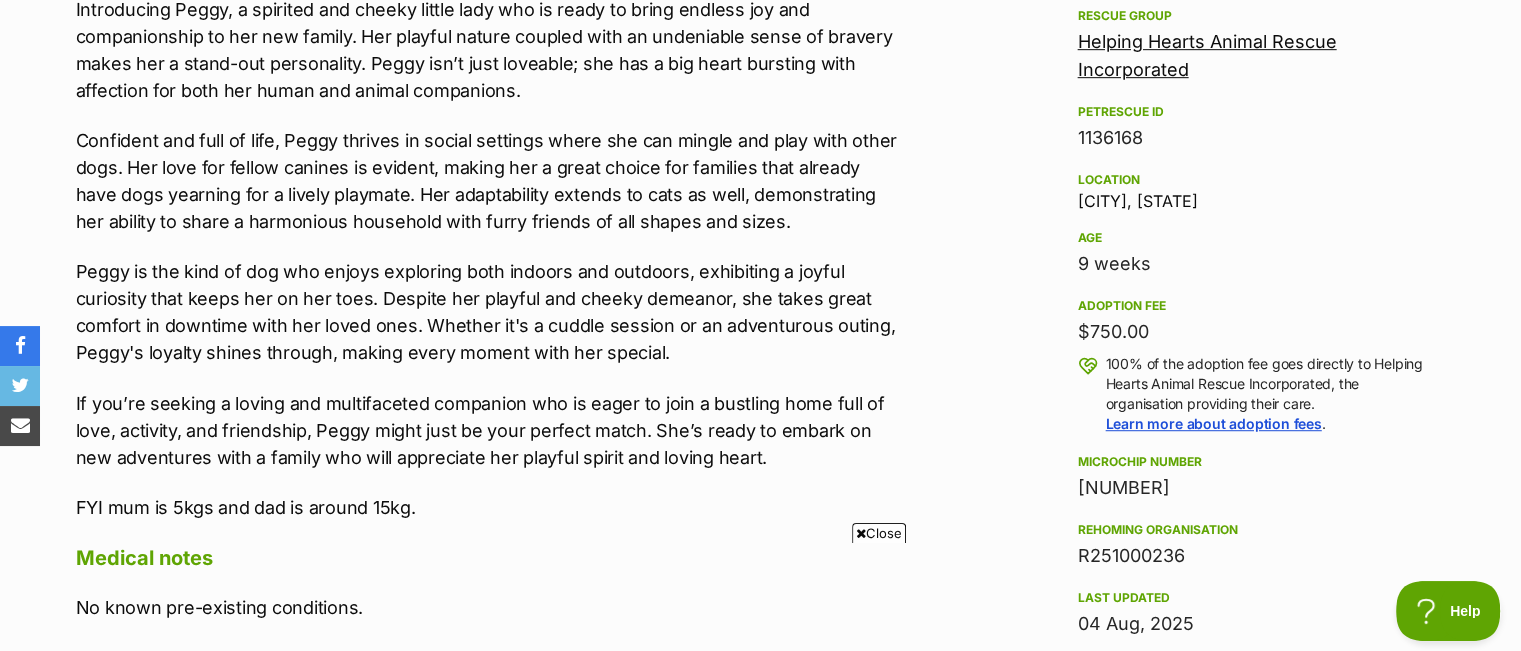 scroll, scrollTop: 0, scrollLeft: 0, axis: both 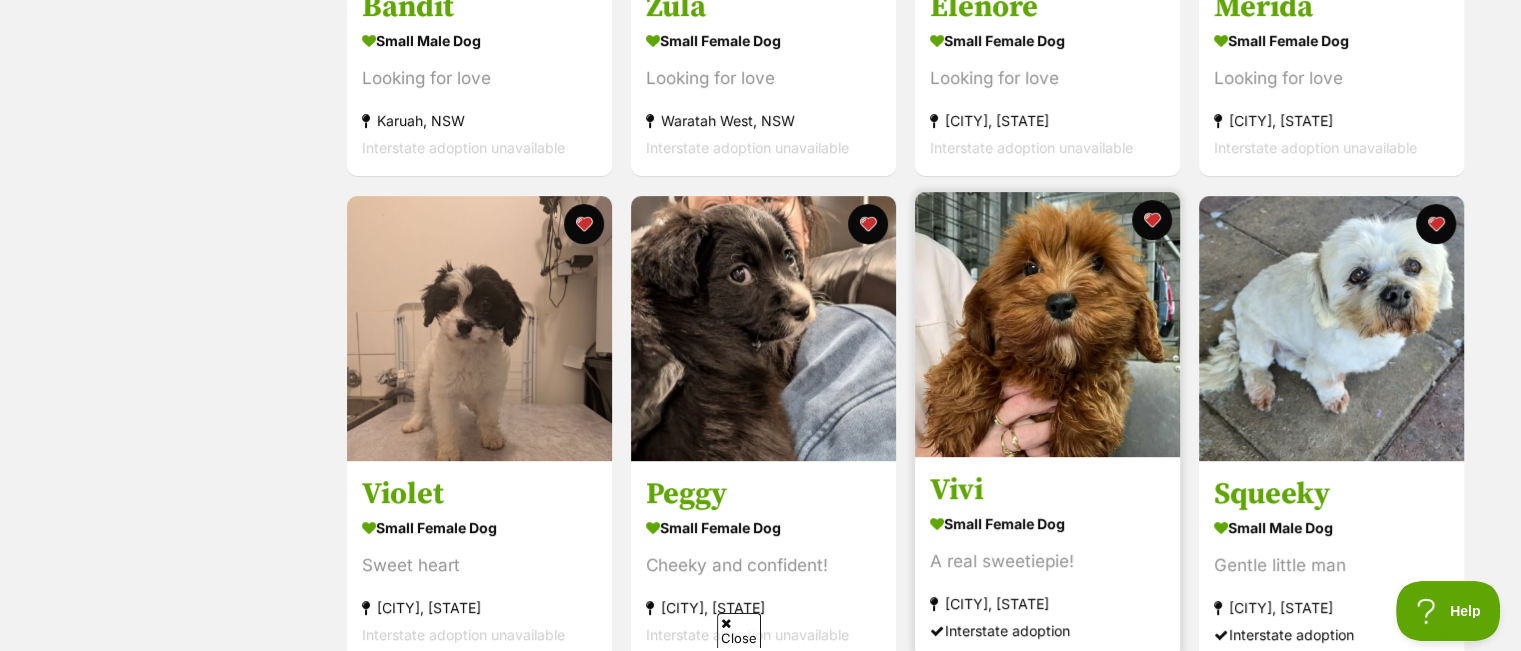 click at bounding box center (1047, 324) 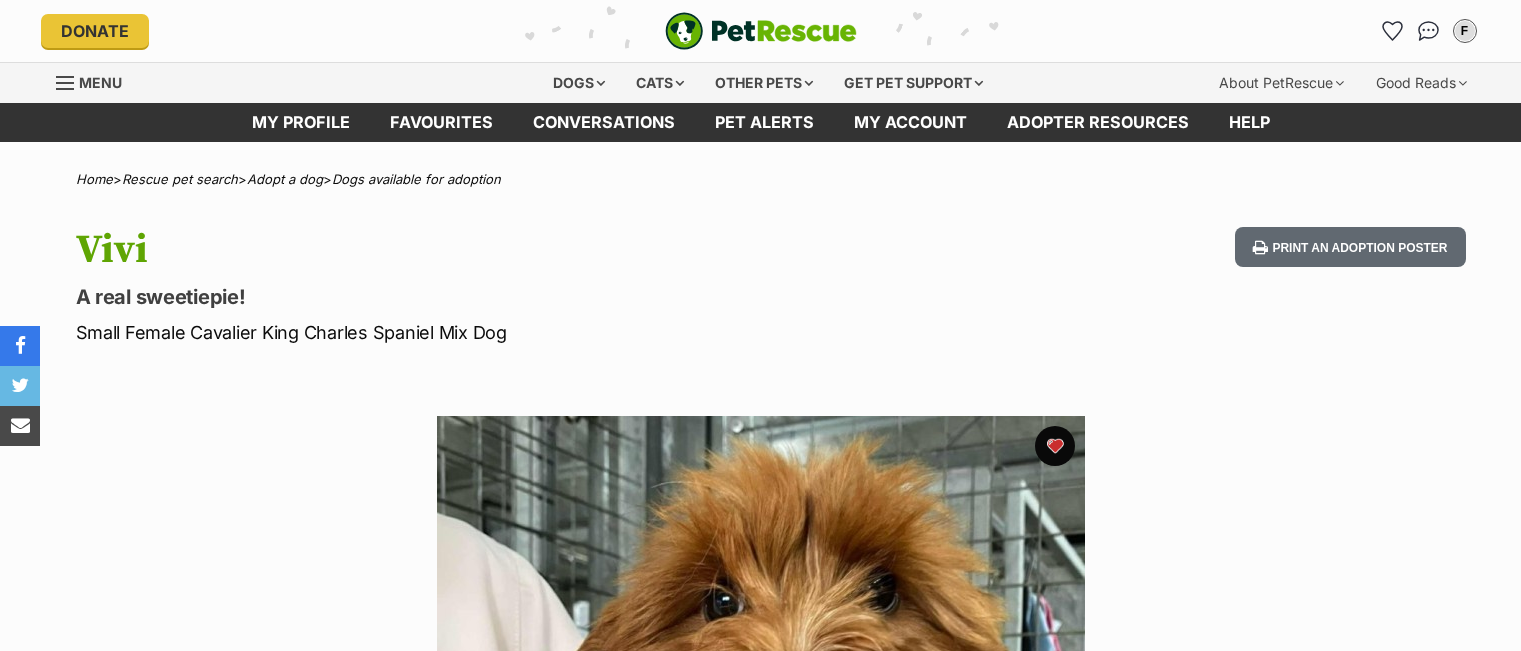 scroll, scrollTop: 0, scrollLeft: 0, axis: both 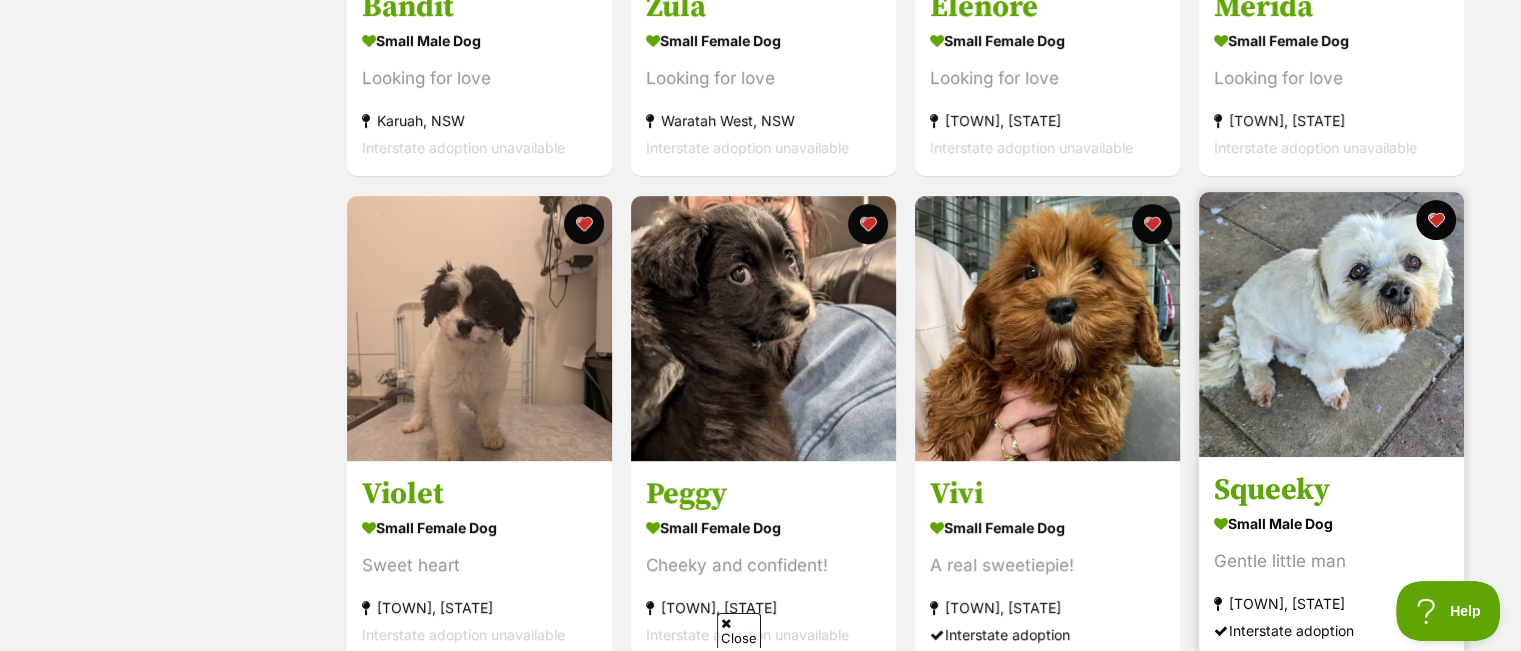 click at bounding box center [1331, 324] 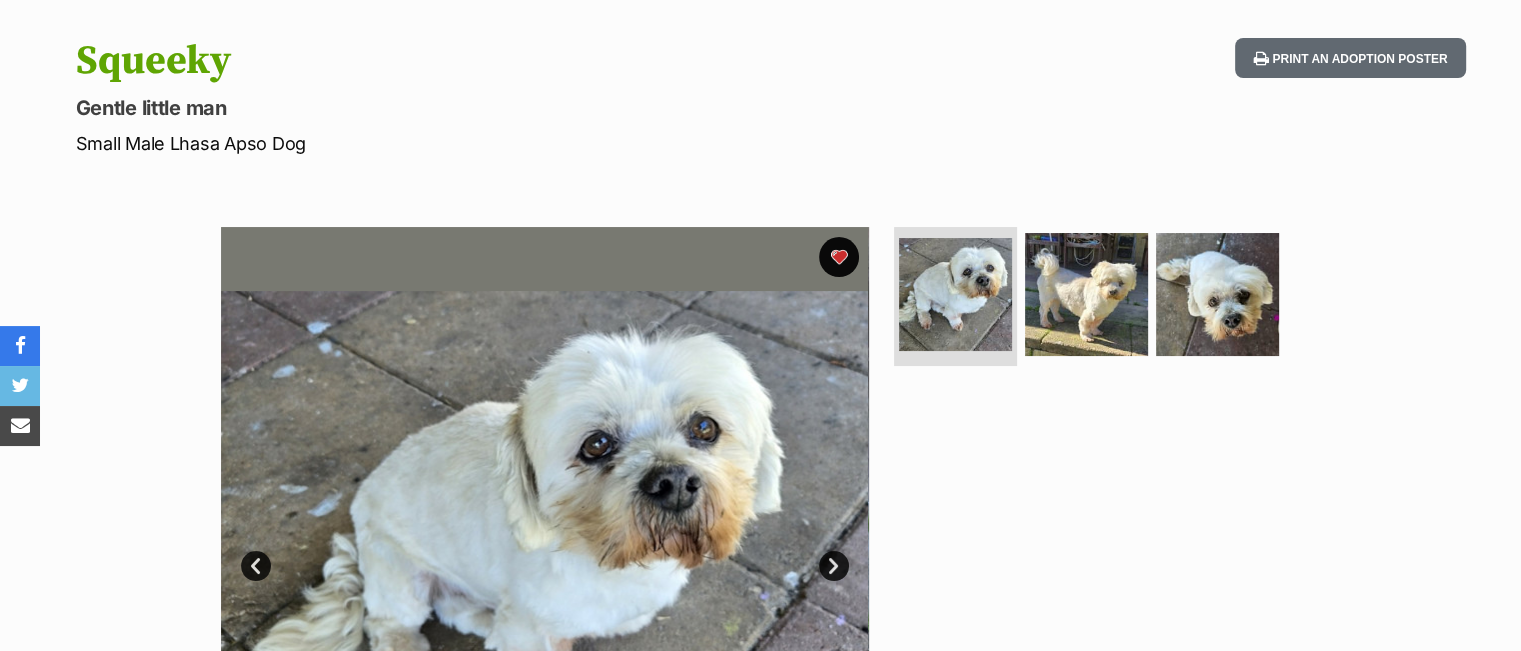 scroll, scrollTop: 500, scrollLeft: 0, axis: vertical 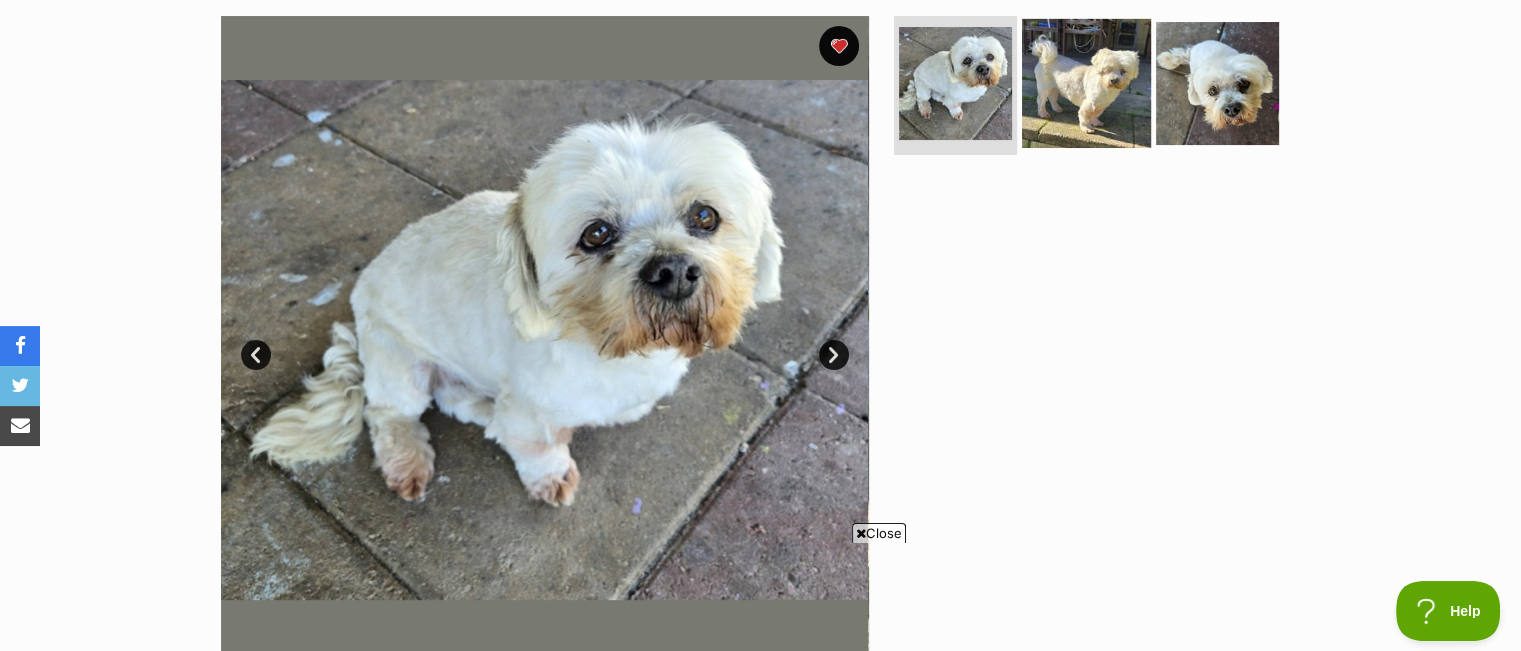 click at bounding box center (1086, 82) 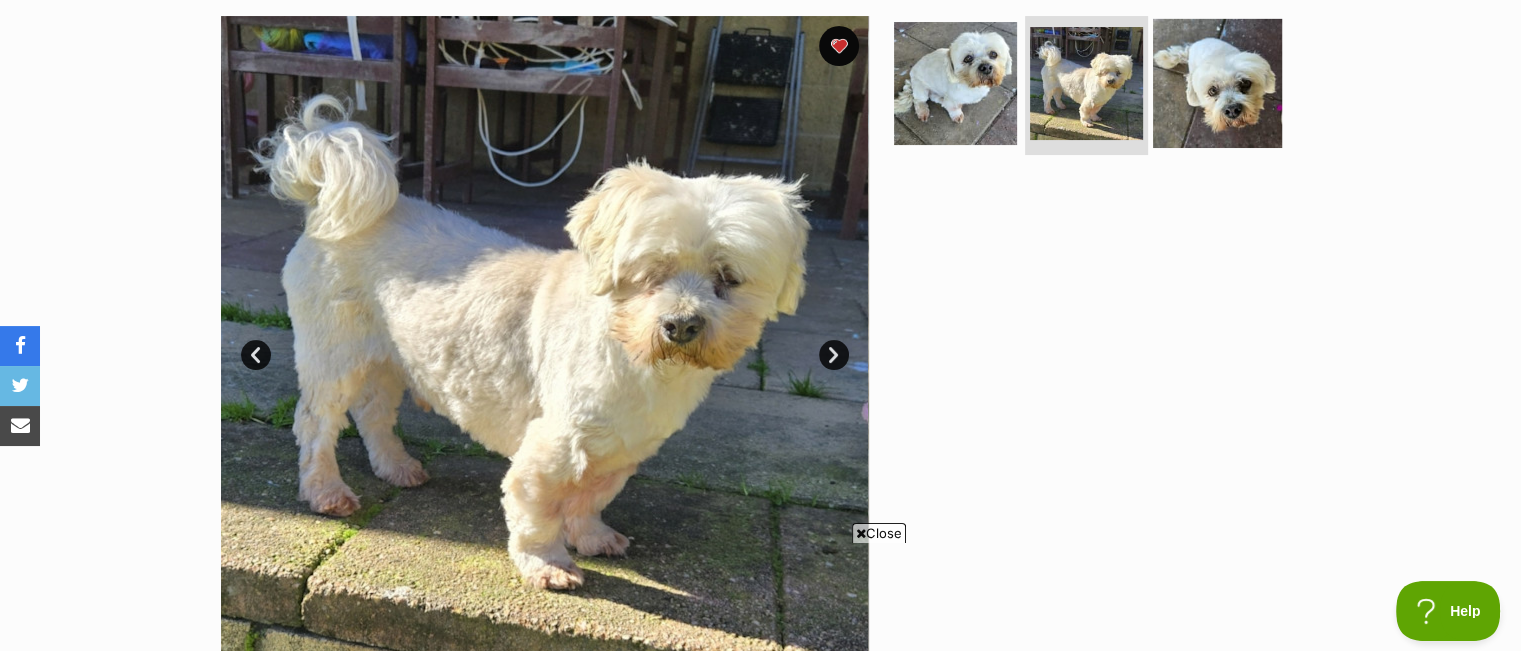 click at bounding box center (1217, 82) 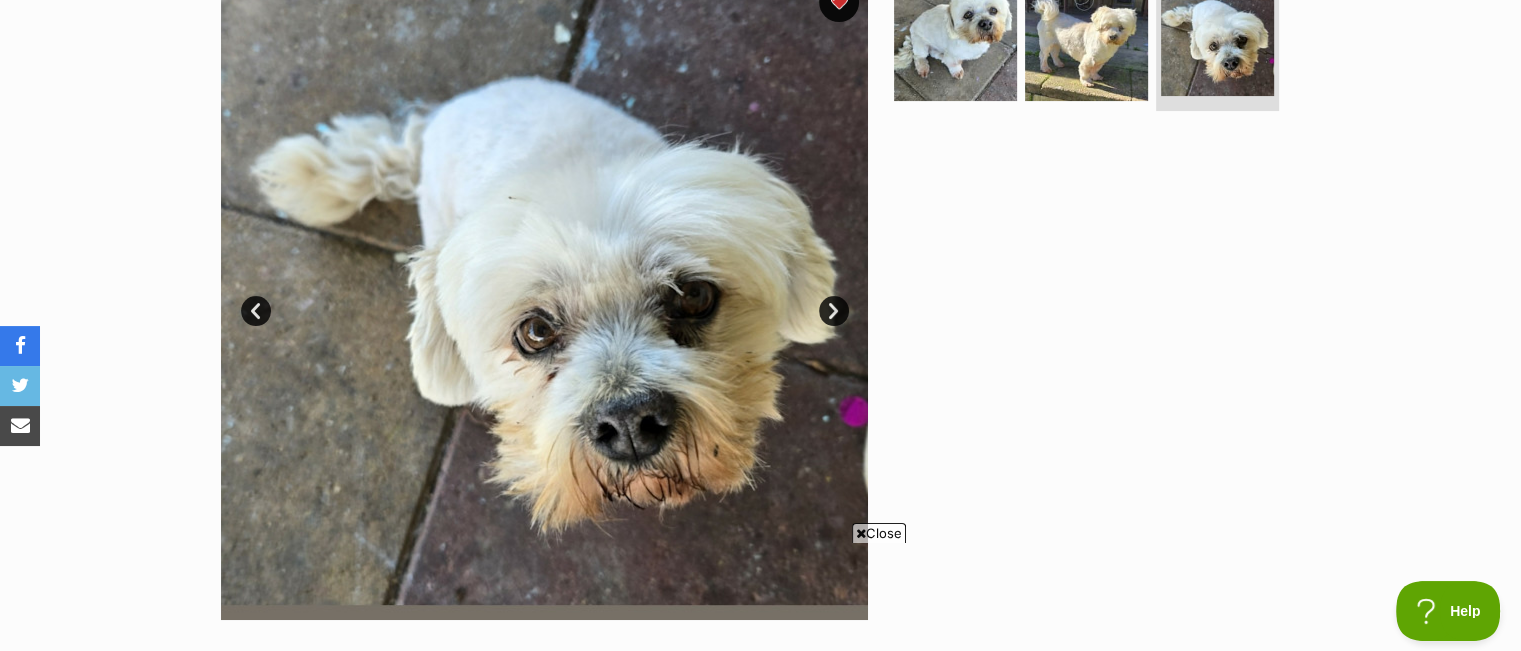 scroll, scrollTop: 400, scrollLeft: 0, axis: vertical 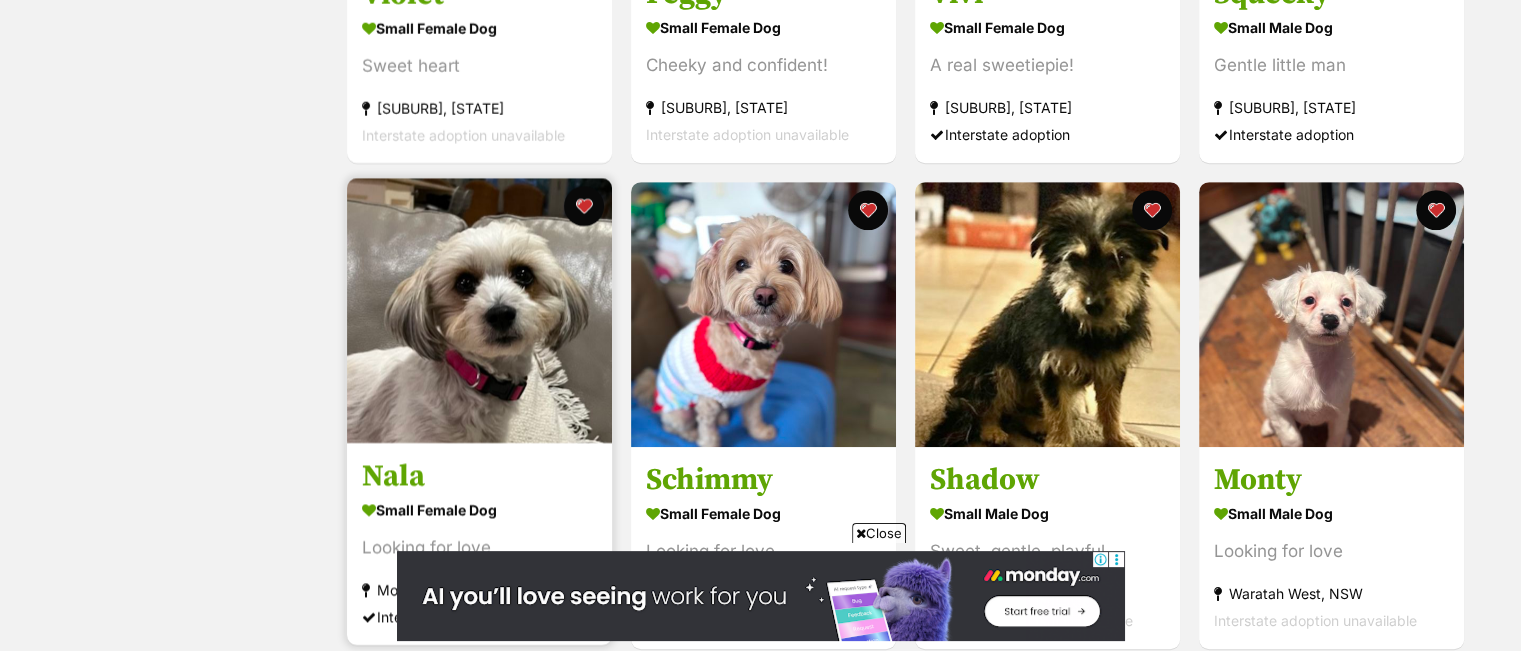 click at bounding box center [479, 310] 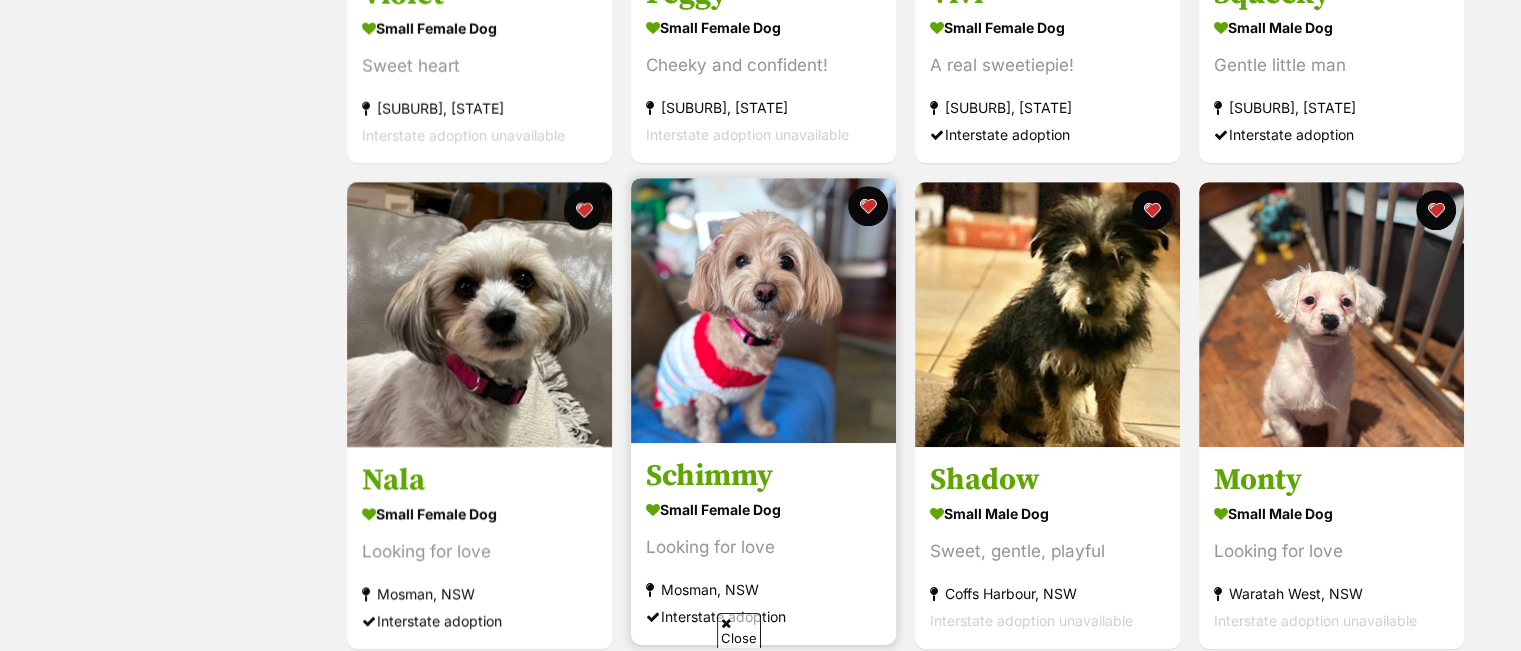click at bounding box center (763, 310) 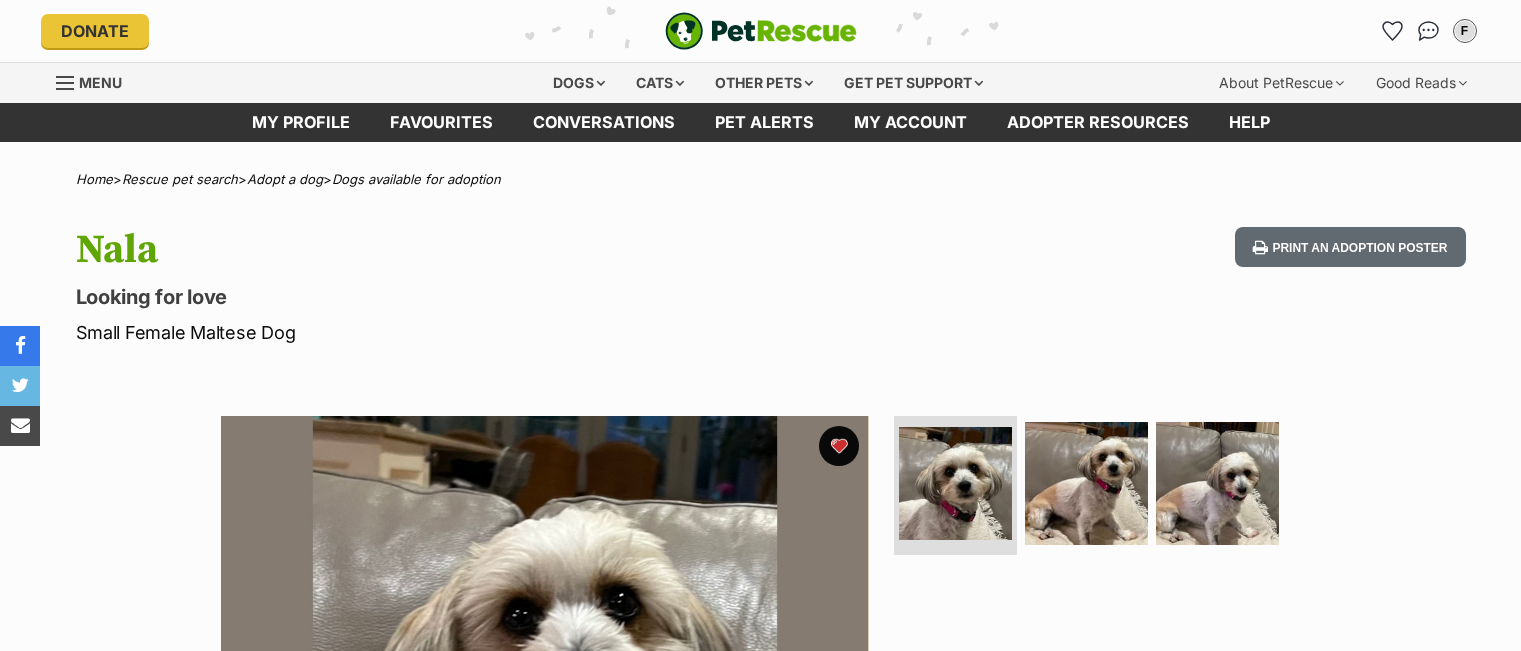 scroll, scrollTop: 0, scrollLeft: 0, axis: both 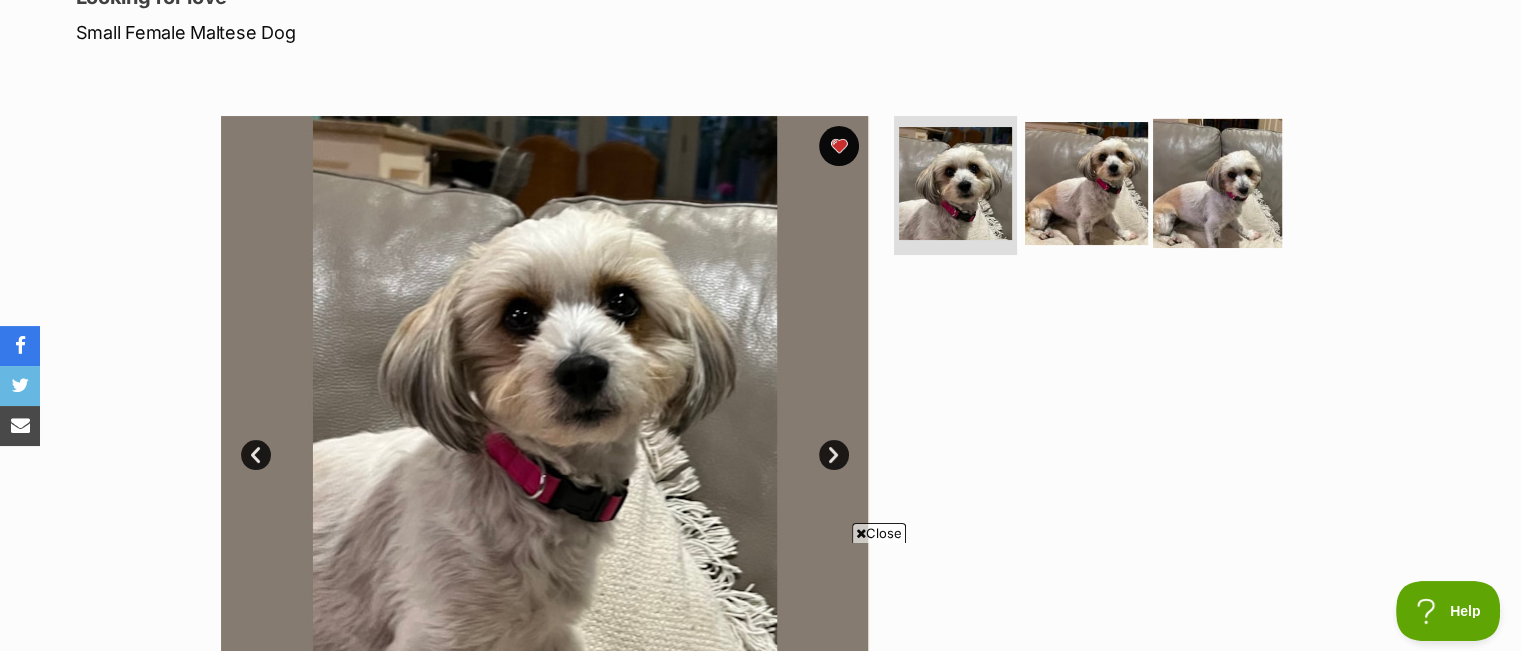 click at bounding box center [1217, 182] 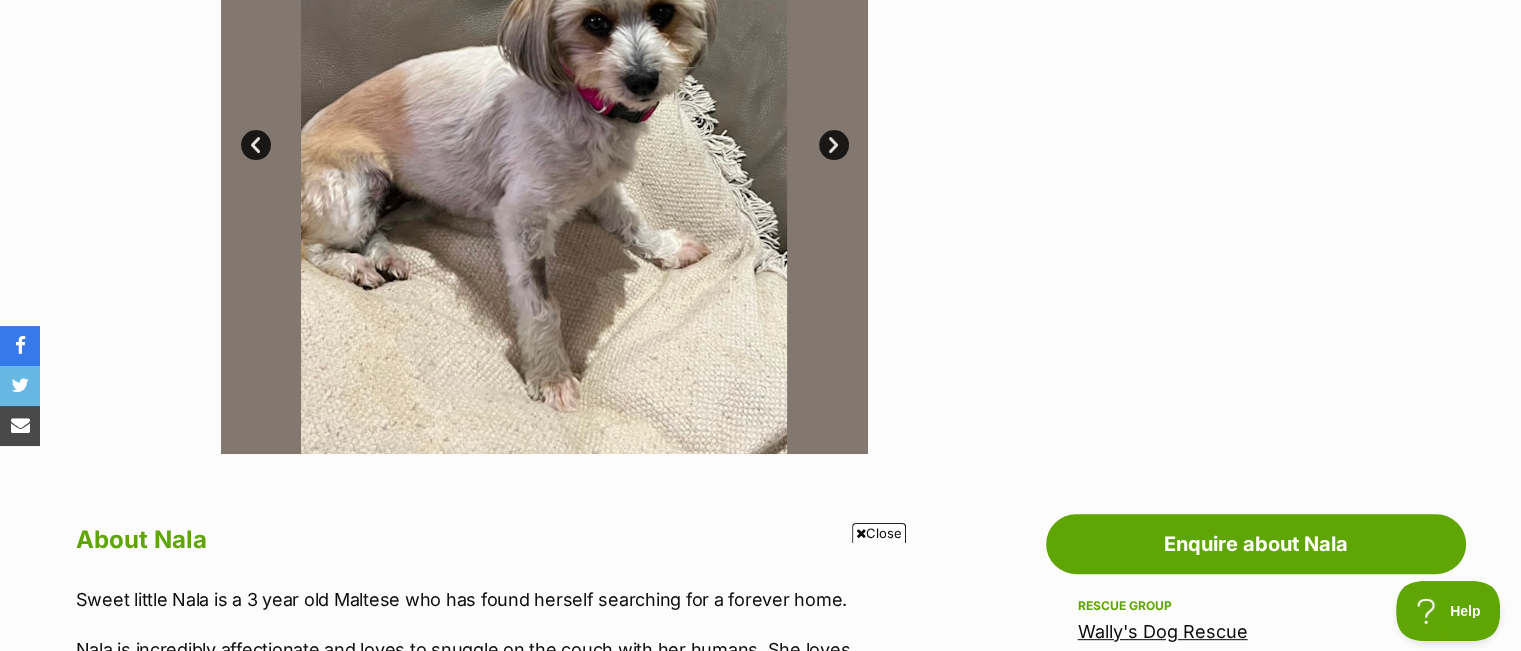 scroll, scrollTop: 400, scrollLeft: 0, axis: vertical 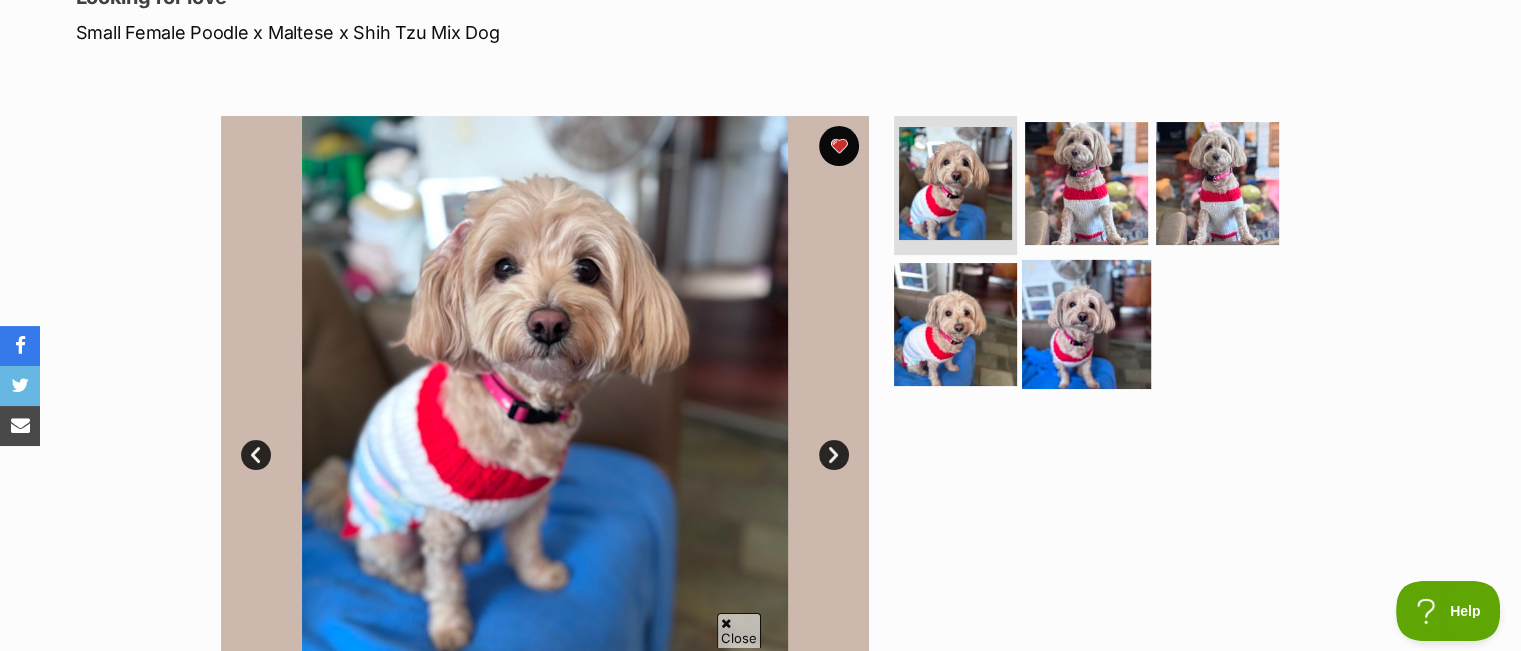 click at bounding box center (1086, 324) 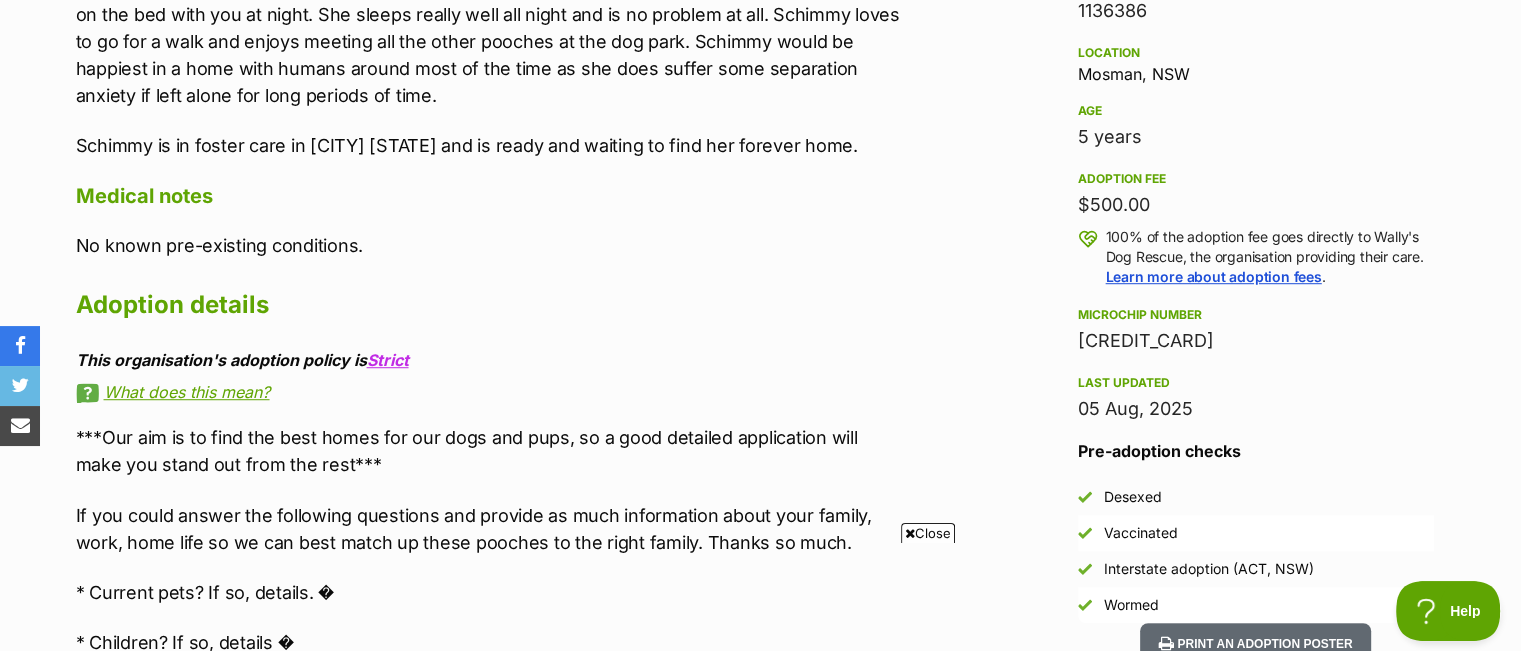 scroll, scrollTop: 1300, scrollLeft: 0, axis: vertical 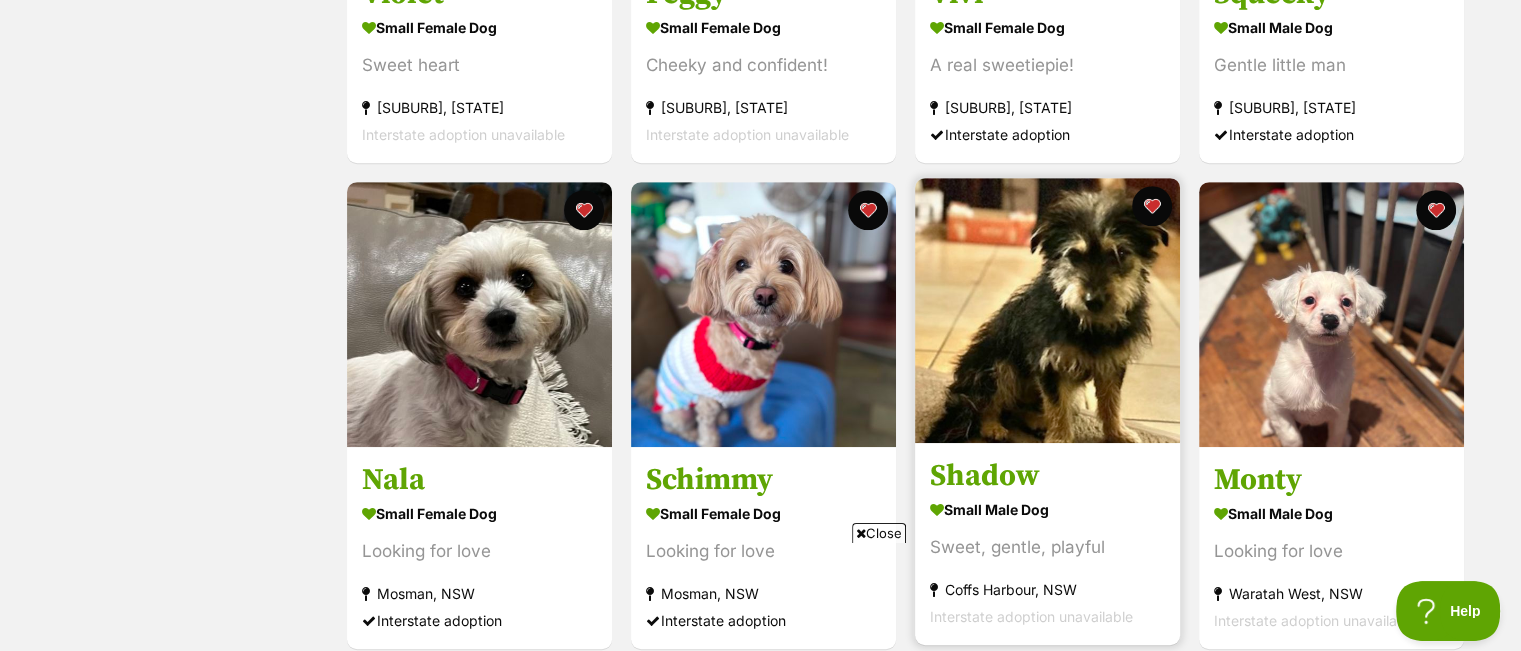 click at bounding box center (1047, 310) 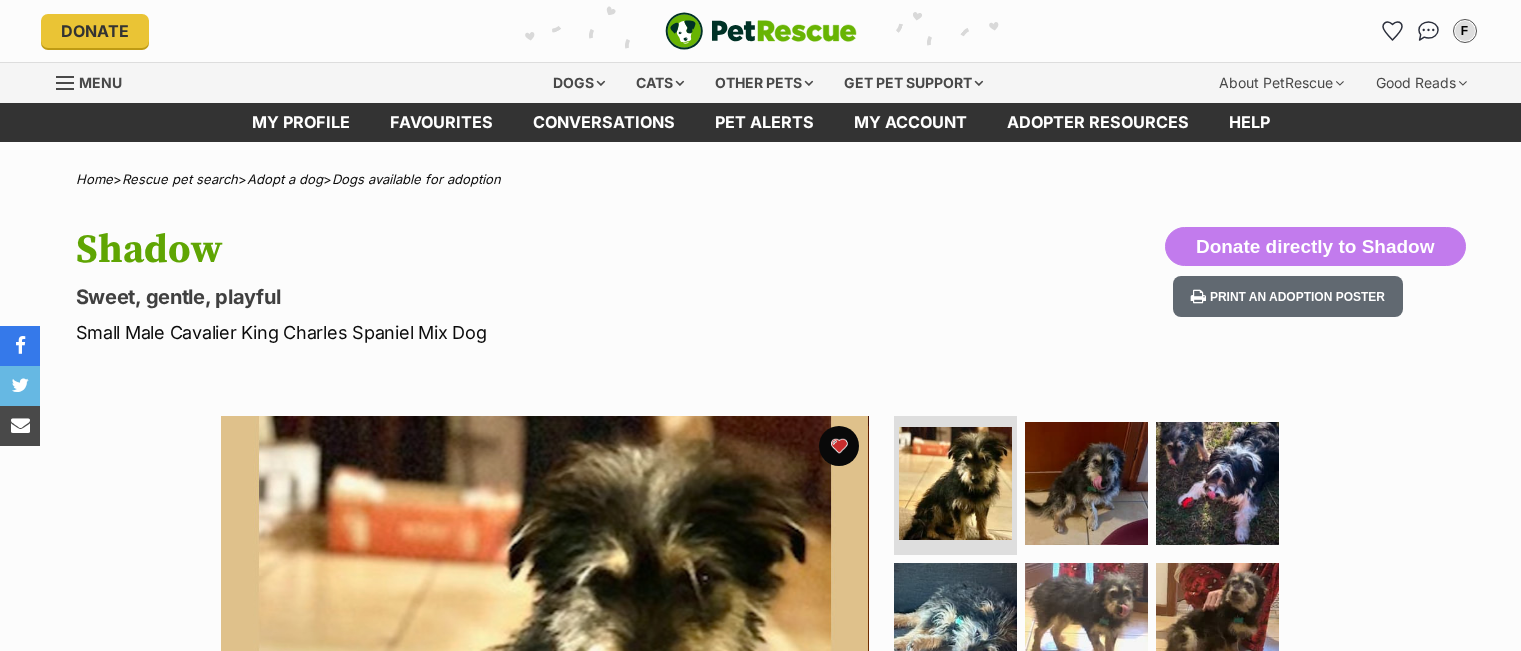 scroll, scrollTop: 0, scrollLeft: 0, axis: both 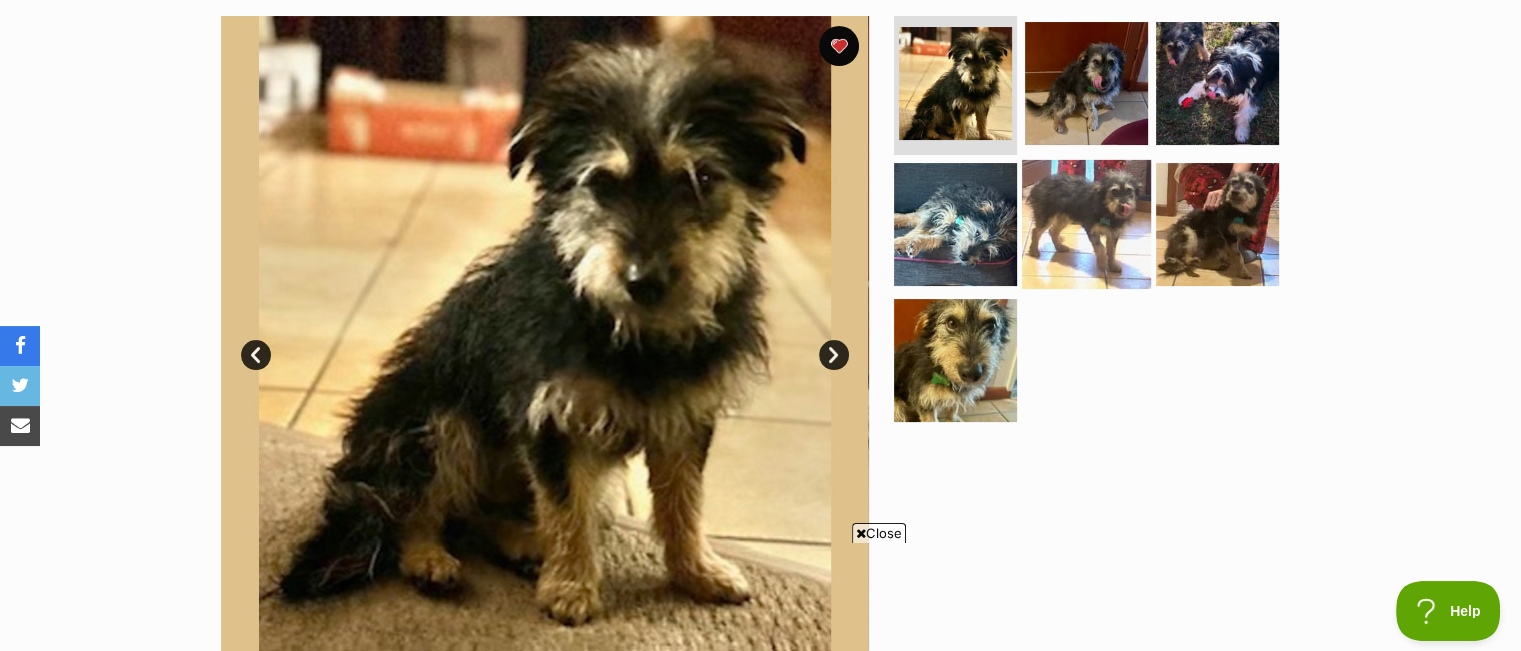 click at bounding box center (1086, 224) 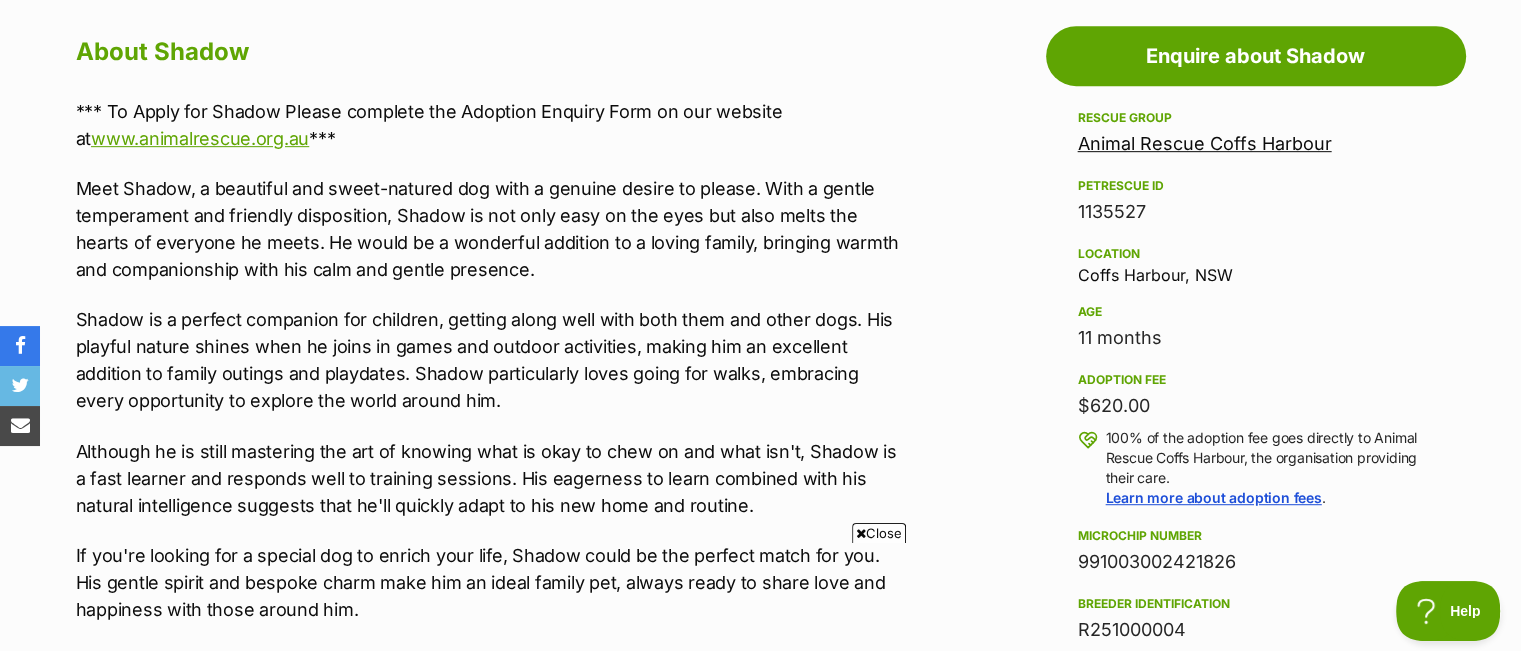 scroll, scrollTop: 1100, scrollLeft: 0, axis: vertical 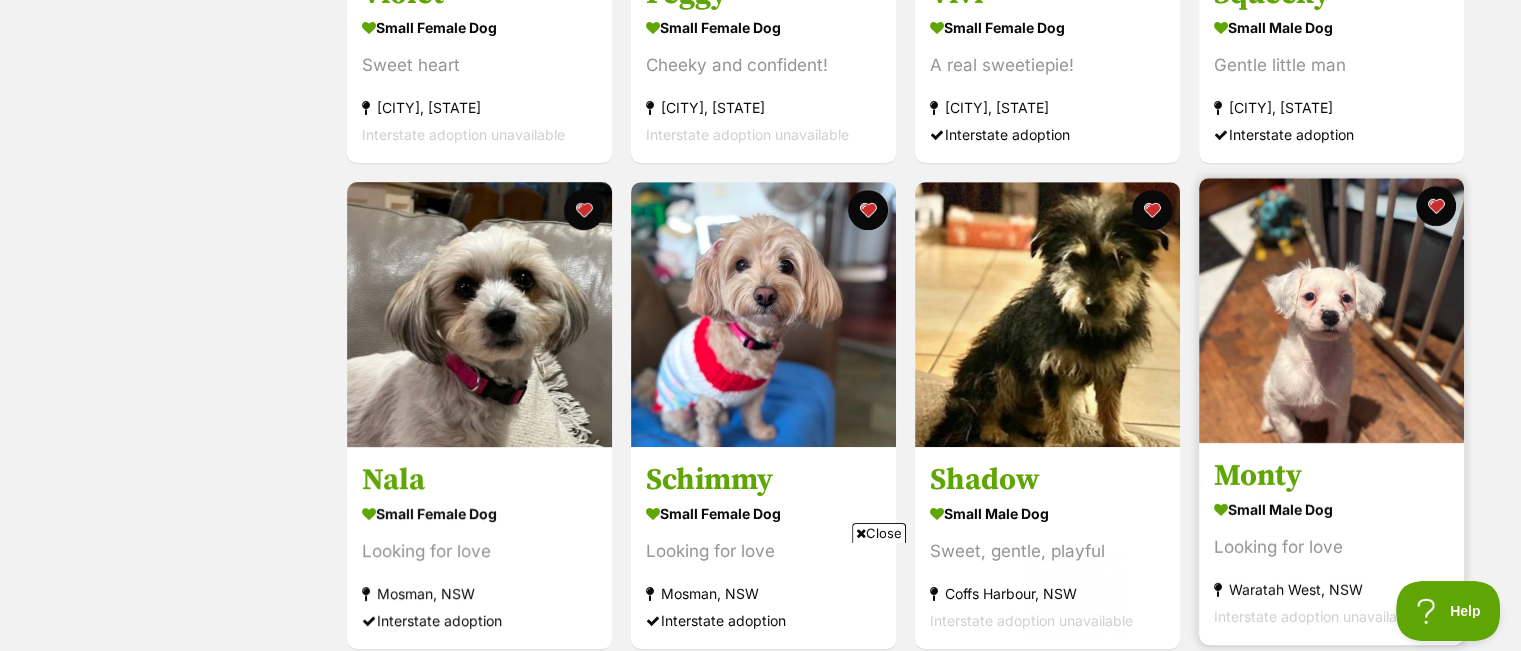 click at bounding box center [1331, 310] 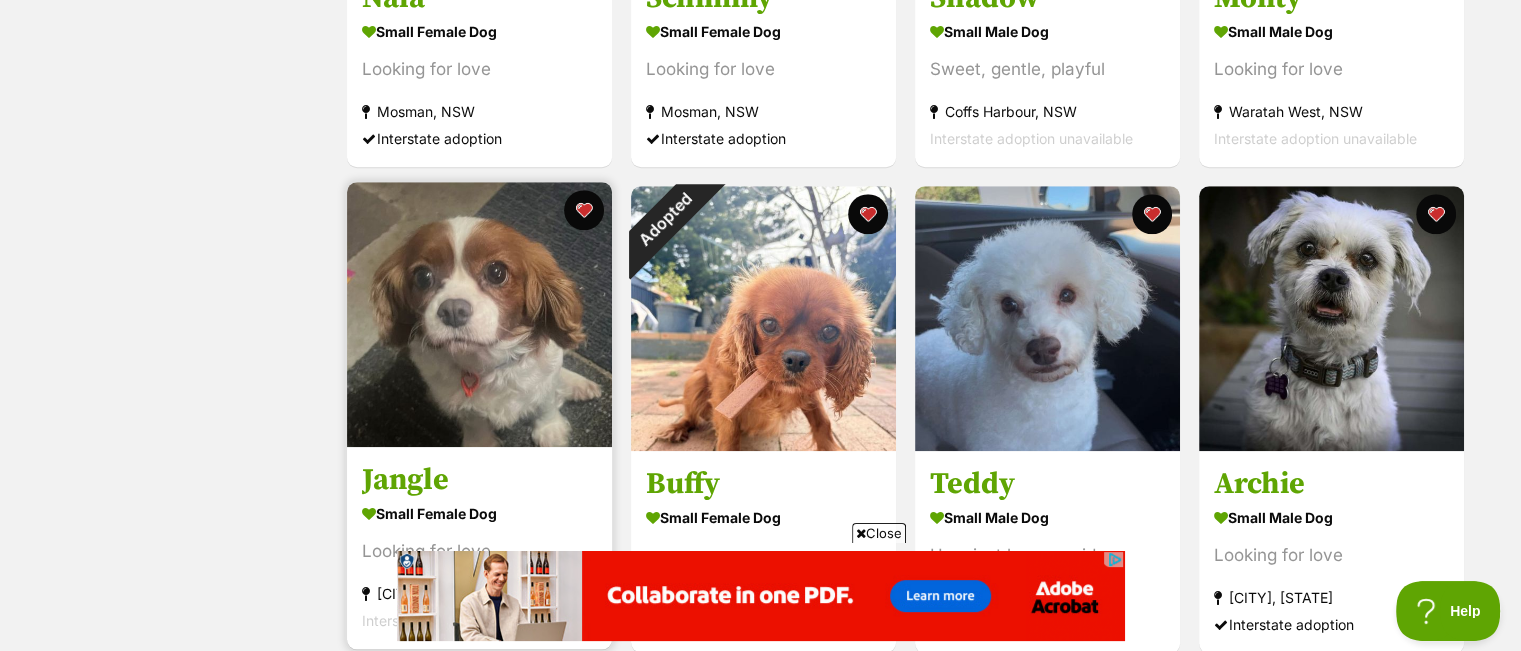 scroll, scrollTop: 1800, scrollLeft: 0, axis: vertical 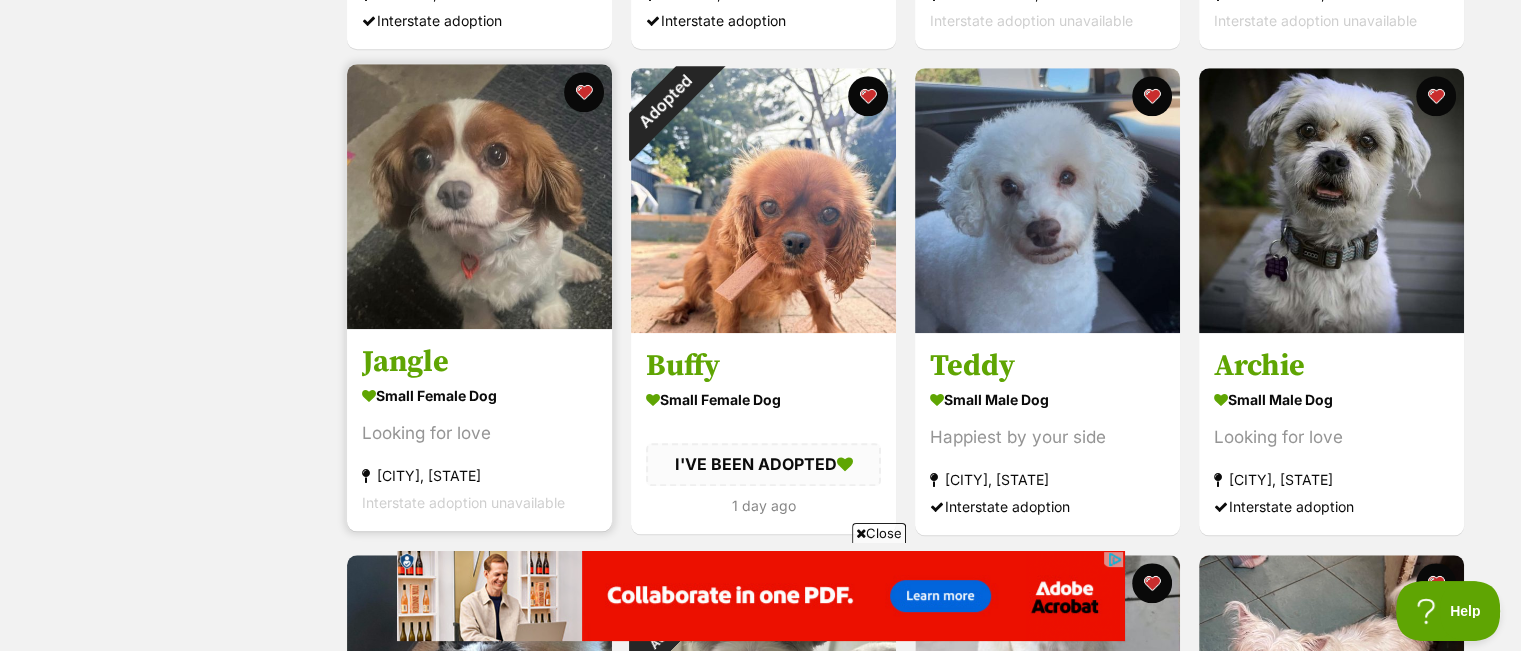 click at bounding box center [479, 196] 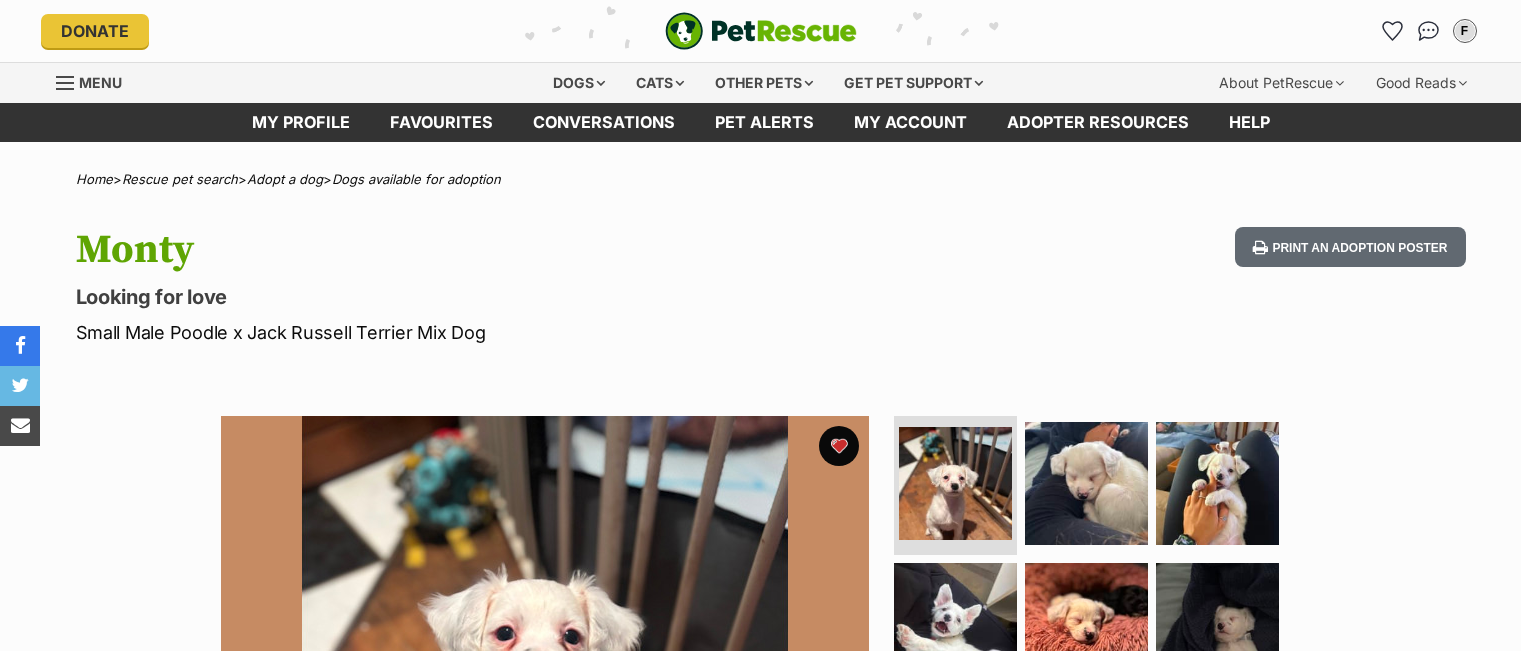 scroll, scrollTop: 0, scrollLeft: 0, axis: both 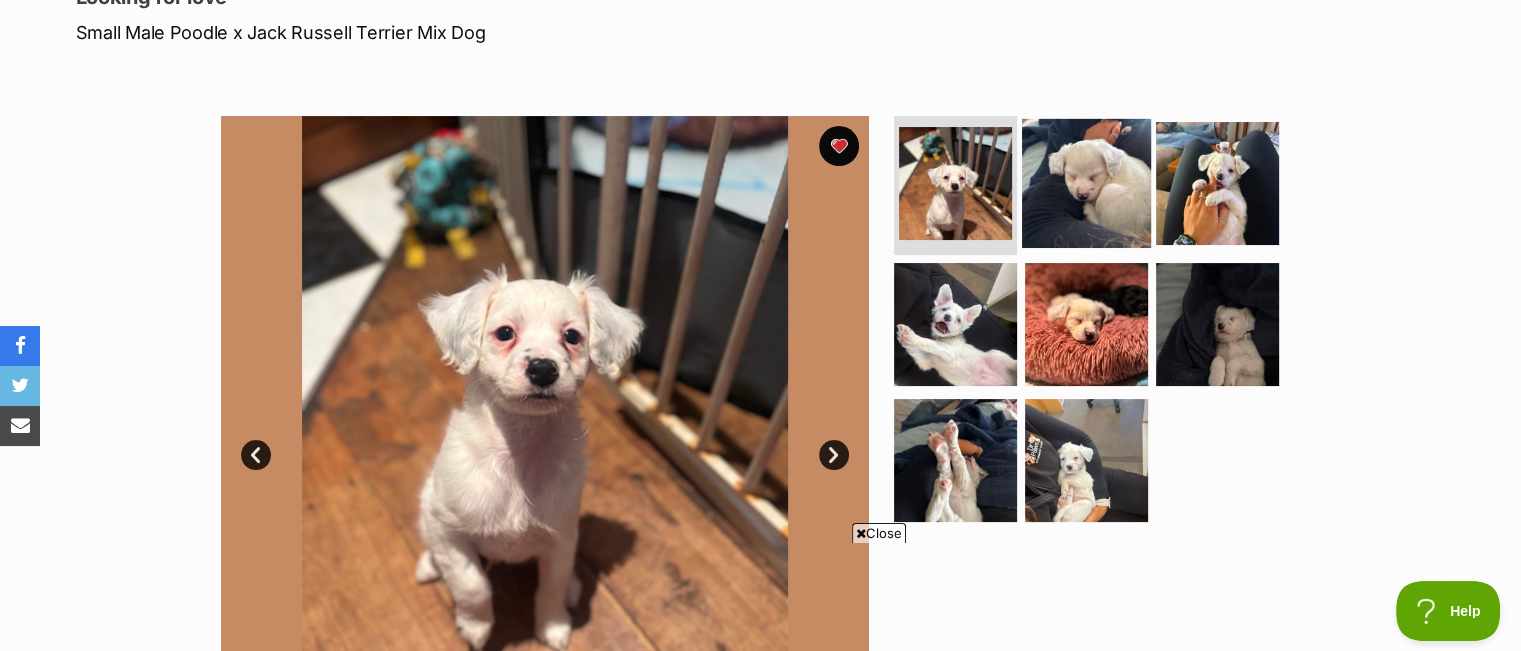click at bounding box center [1086, 182] 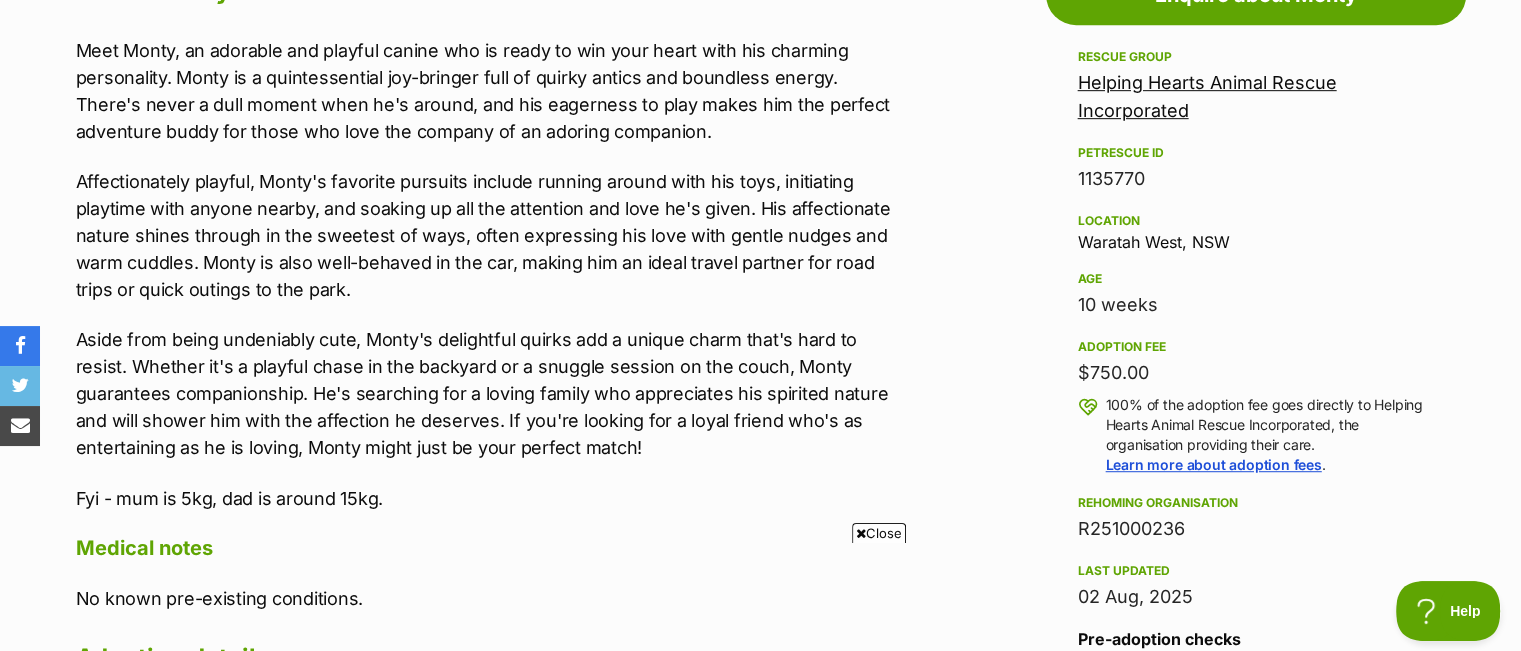 scroll, scrollTop: 1200, scrollLeft: 0, axis: vertical 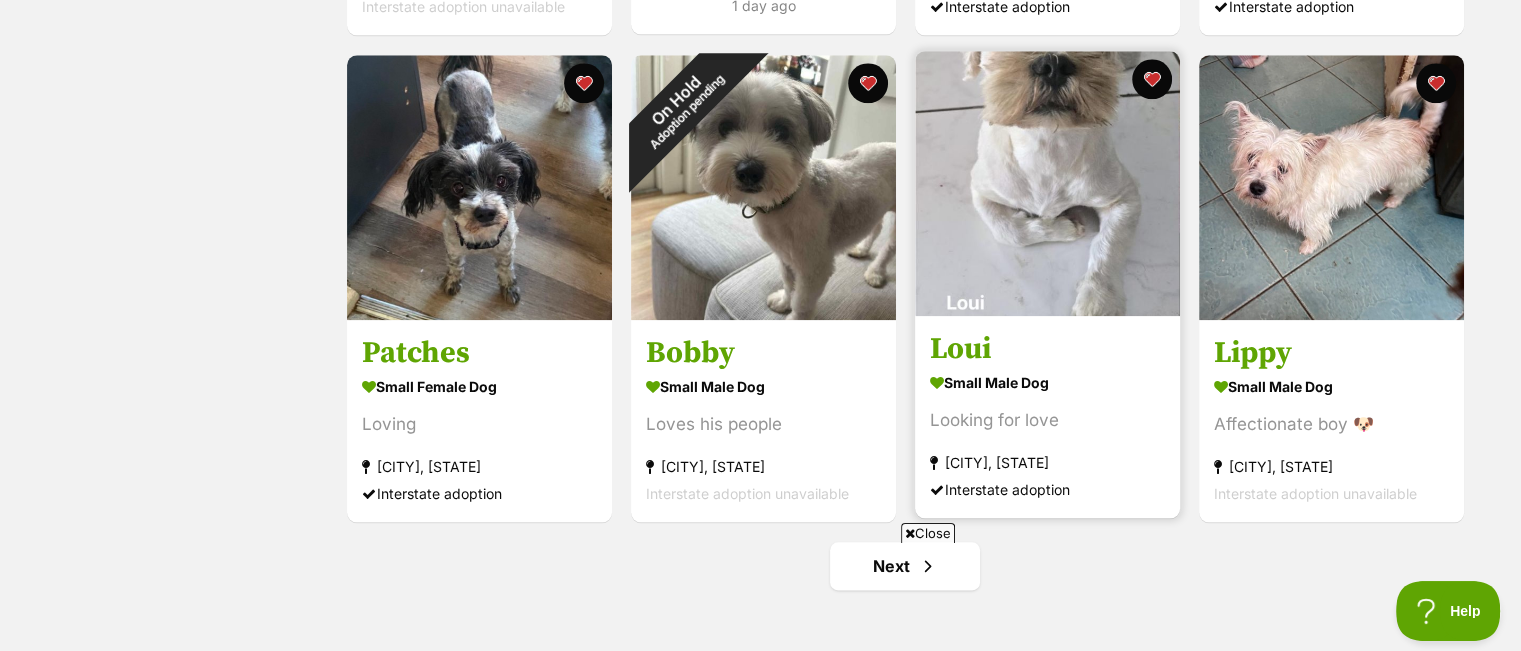 click at bounding box center (1047, 183) 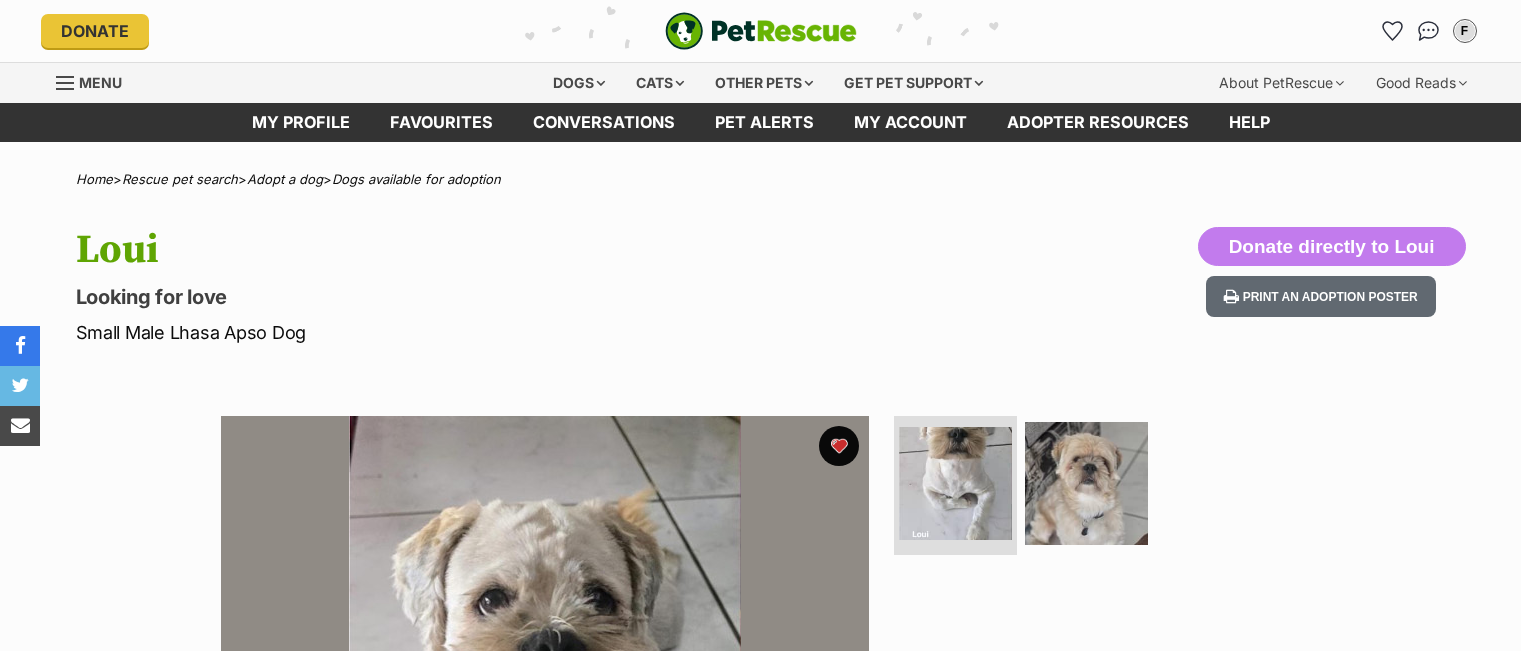 scroll, scrollTop: 0, scrollLeft: 0, axis: both 